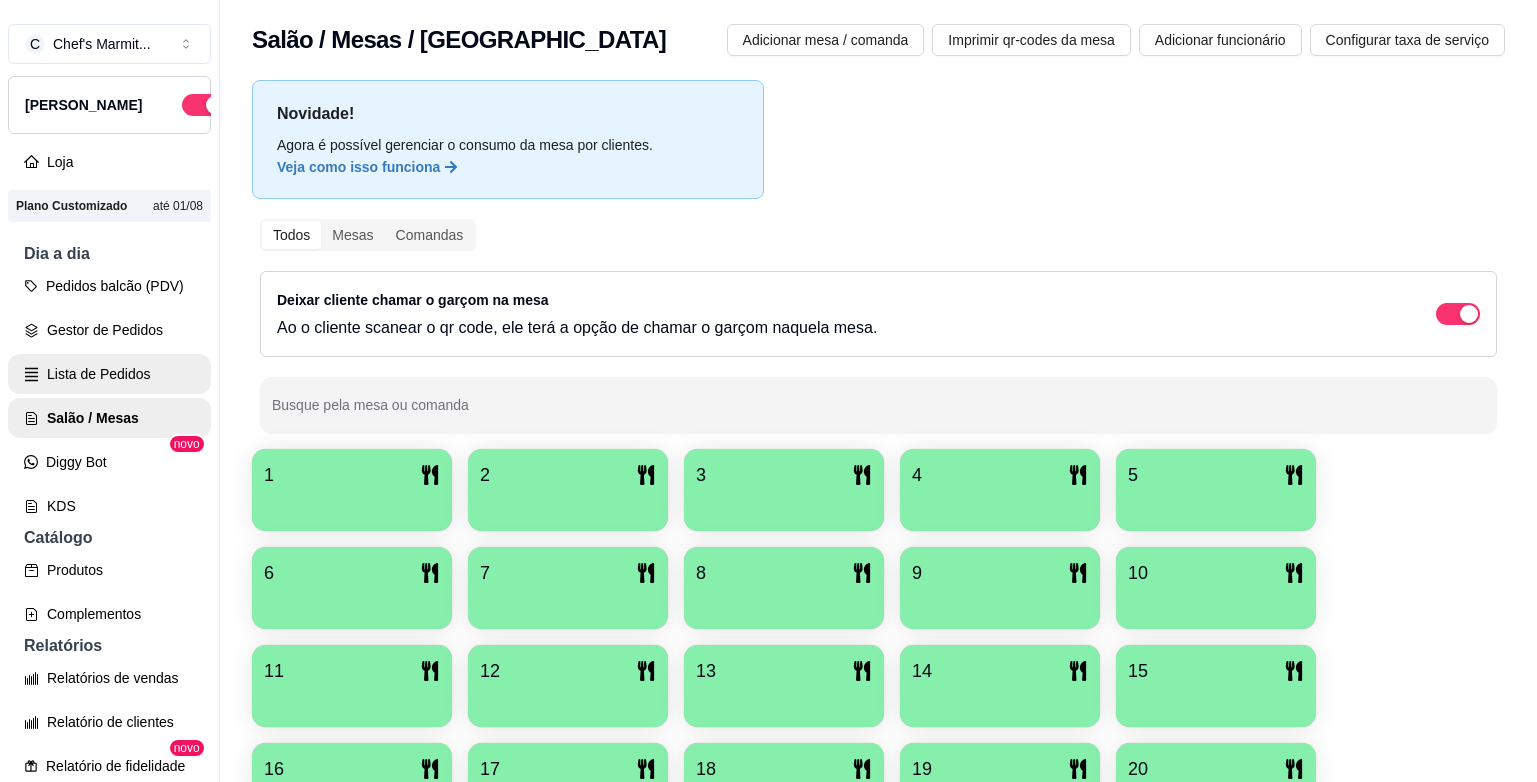 scroll, scrollTop: 0, scrollLeft: 0, axis: both 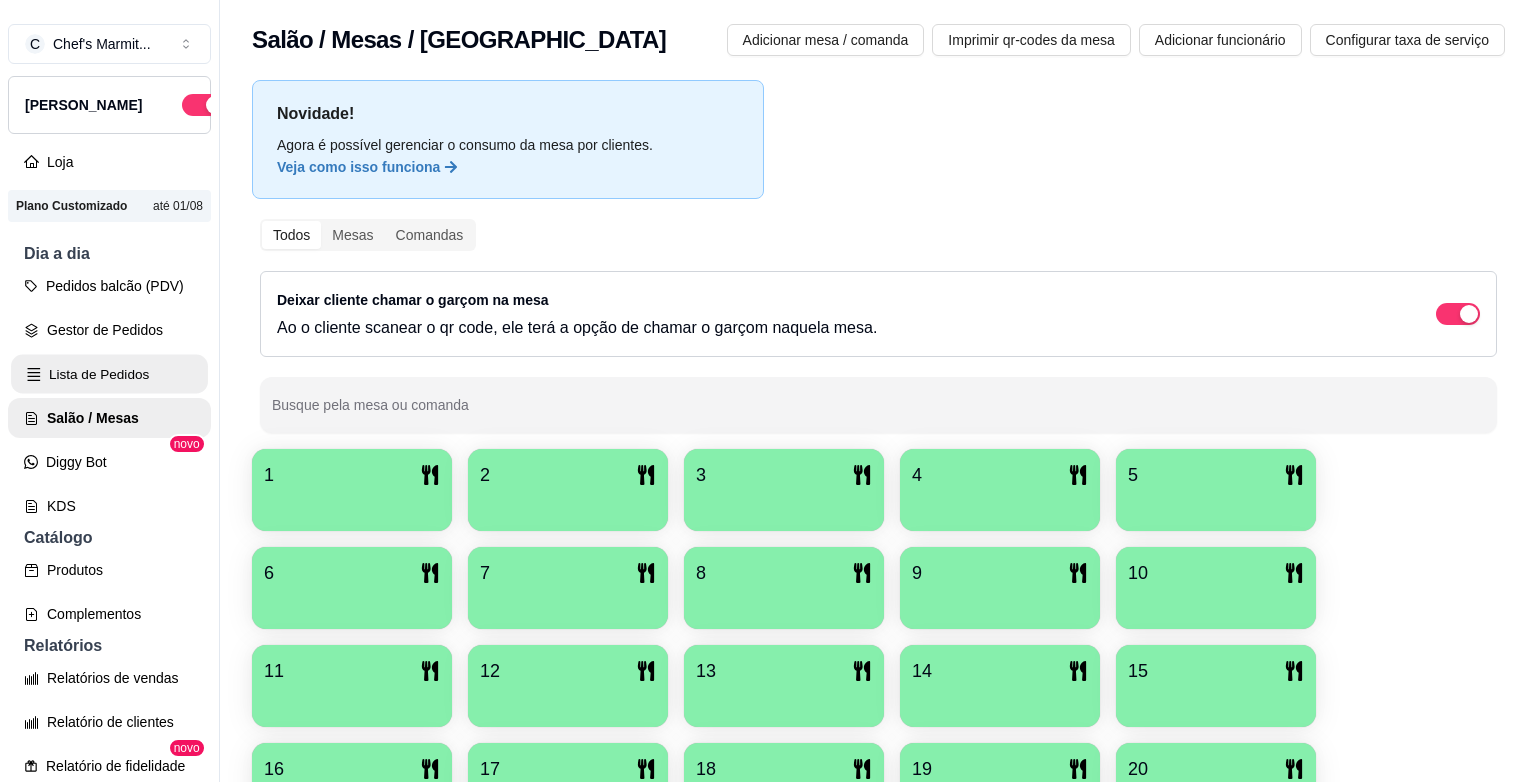click on "Lista de Pedidos" at bounding box center [109, 374] 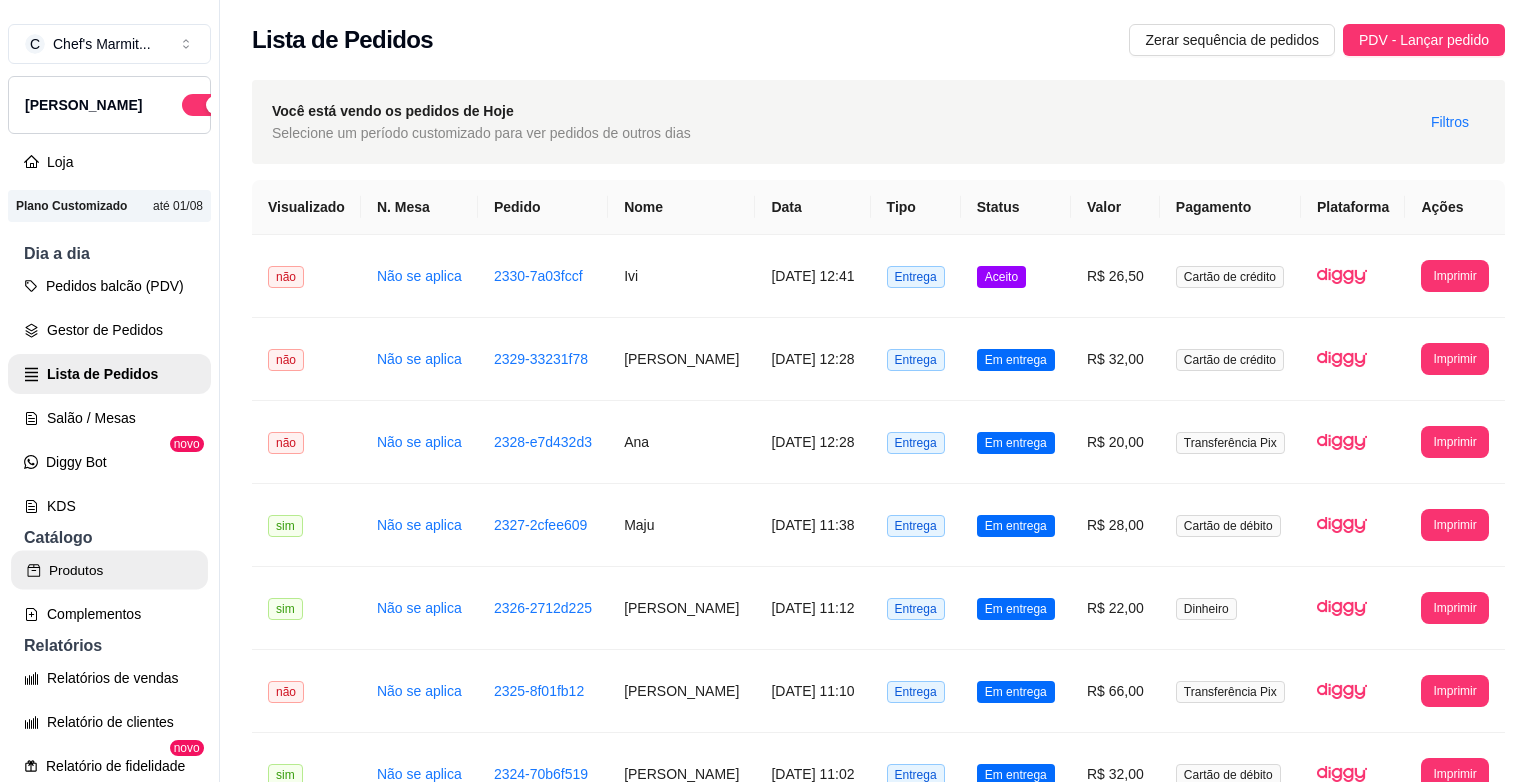 click on "Produtos" at bounding box center [109, 570] 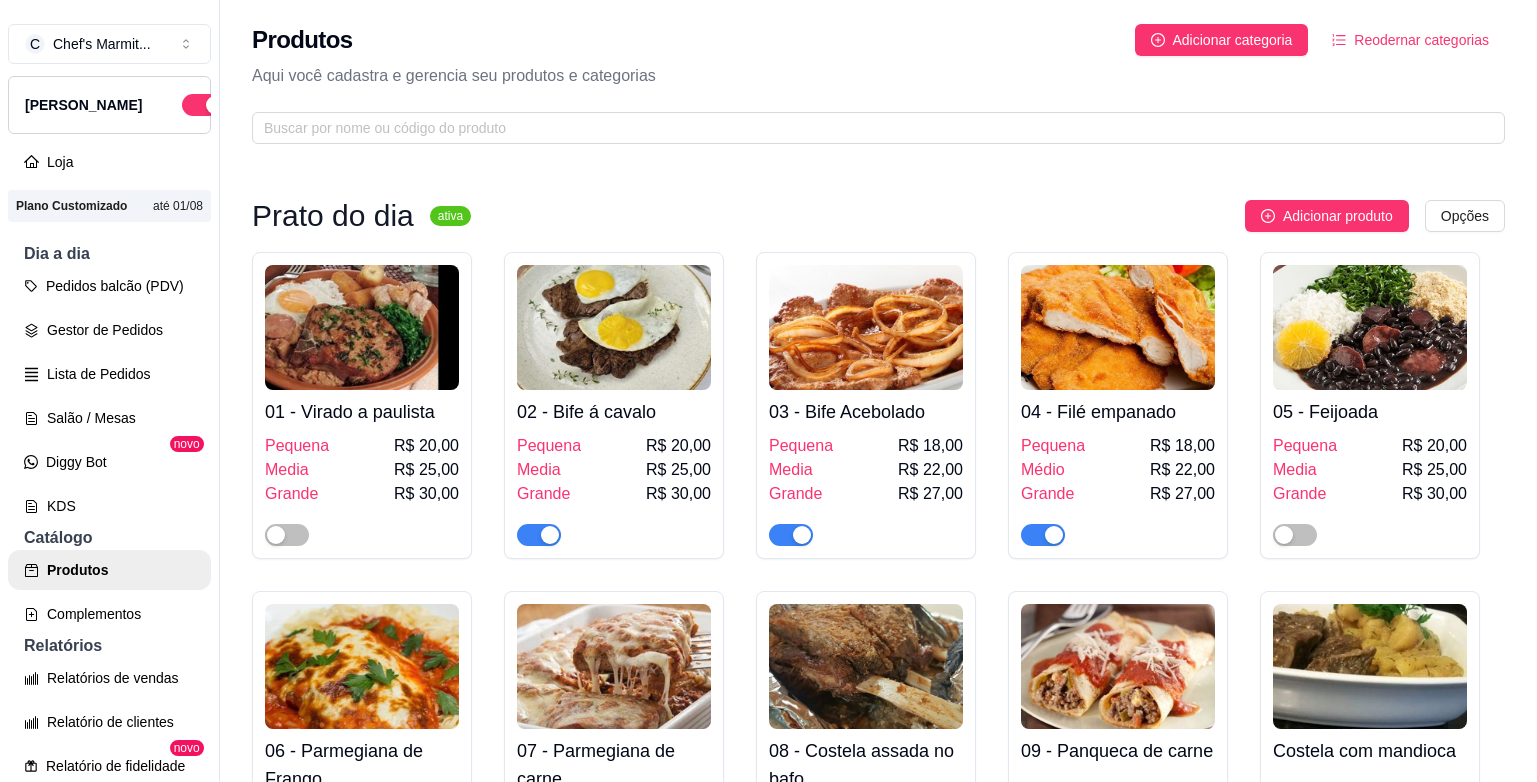 click on "C Chef's Marmit ... Loja Aberta Loja Plano Customizado até 01/08   Dia a dia Pedidos balcão (PDV) Gestor de Pedidos Lista de Pedidos Salão / Mesas Diggy Bot novo KDS Catálogo Produtos Complementos Relatórios Relatórios de vendas Relatório de clientes Relatório de fidelidade novo Gerenciar Entregadores novo Nota Fiscal (NFC-e) Controle de caixa Controle de fiado Cupons Clientes Estoque Configurações Diggy Planos Precisa de ajuda? Sair Produtos Adicionar categoria Reodernar categorias Aqui você cadastra e gerencia seu produtos e categorias Prato do dia  ativa Adicionar produto Opções 01 - Virado a paulista    Pequena R$ 20,00 Media  R$ 25,00 Grande  R$ 30,00 02 - Bife á cavalo    Pequena  R$ 20,00 Media R$ 25,00 Grande  R$ 30,00 03 - Bife Acebolado    Pequena  R$ 18,00 Media  R$ 22,00 Grande R$ 27,00 04 - Filé empanado    Pequena  R$ 18,00 Médio  R$ 22,00 Grande  R$ 27,00 05 - Feijoada    Pequena  R$ 20,00 Media  R$ 25,00 Grande  R$ 30,00 06 - Parmegiana de Frango    Pequeno" at bounding box center (768, 391) 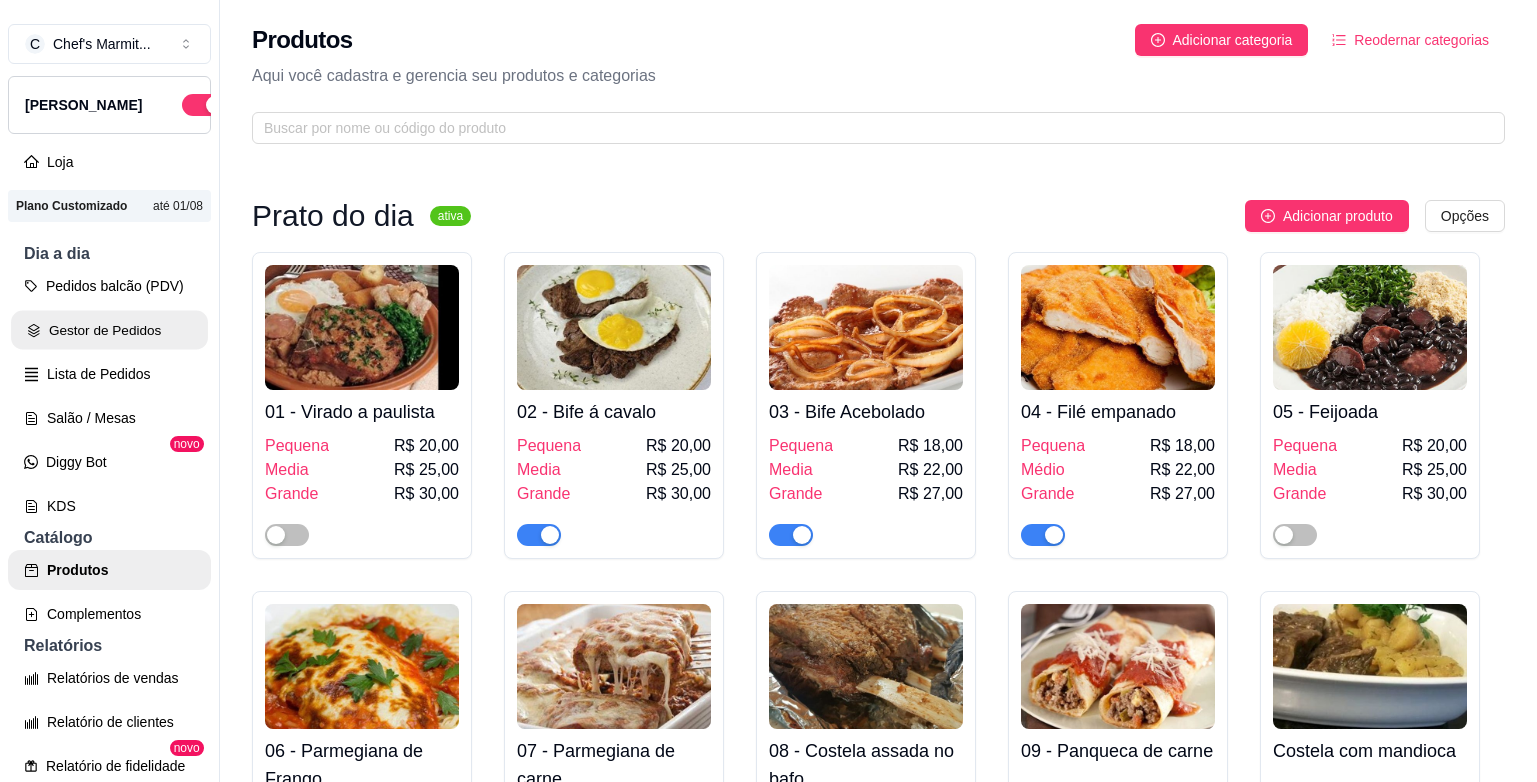 click on "Gestor de Pedidos" at bounding box center [109, 330] 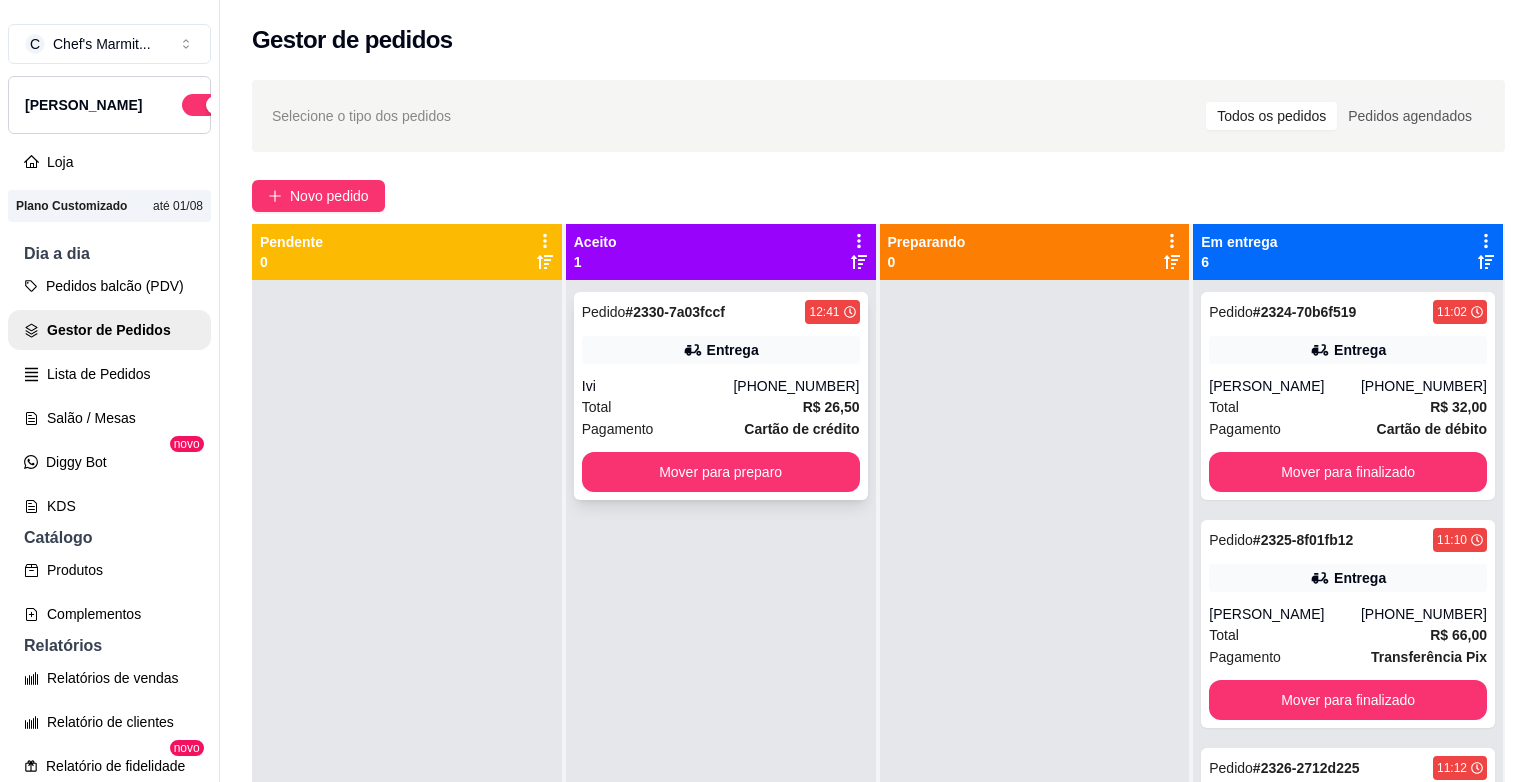 click on "Total R$ 26,50" at bounding box center [721, 407] 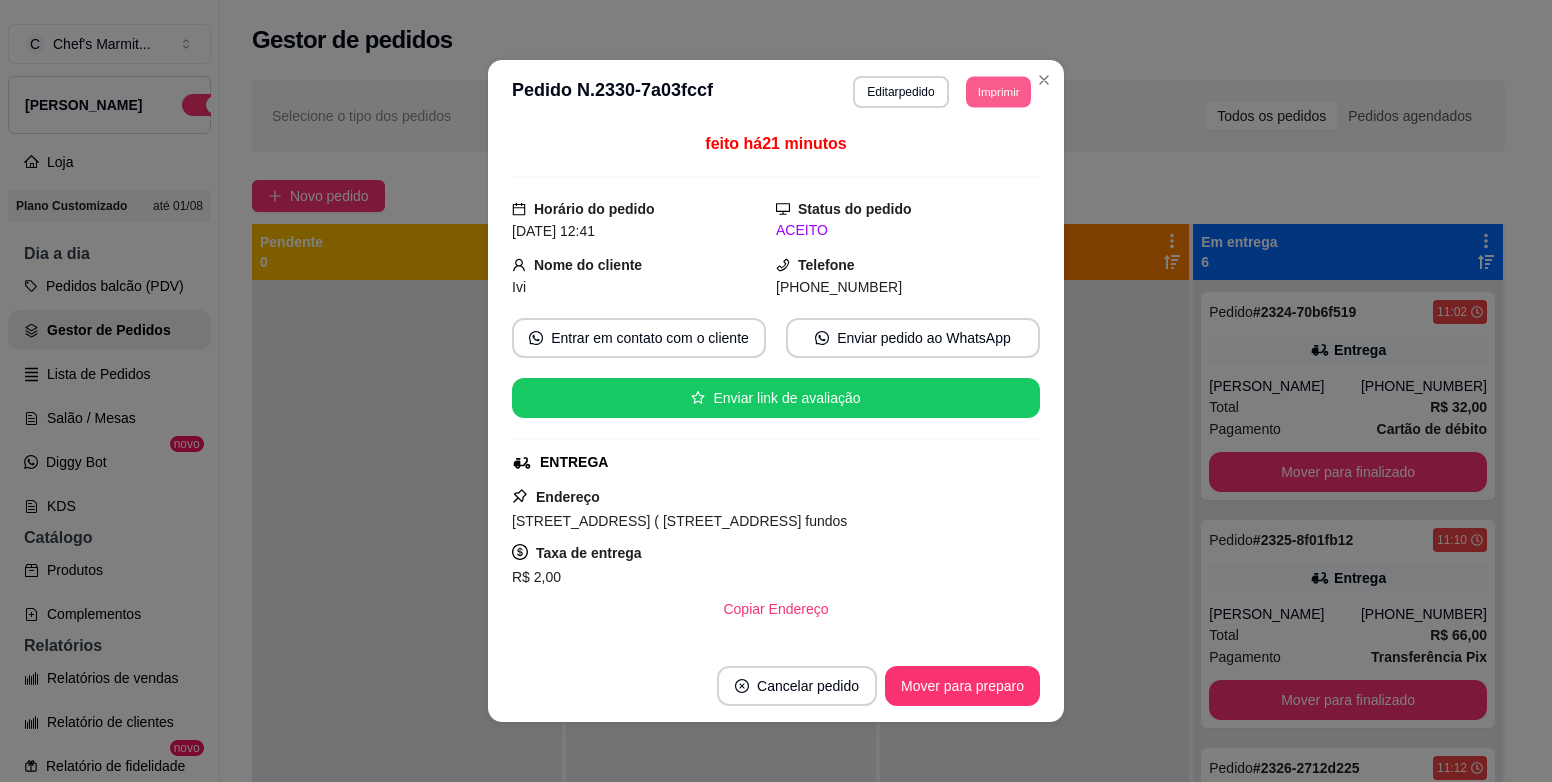 click on "Imprimir" at bounding box center (998, 91) 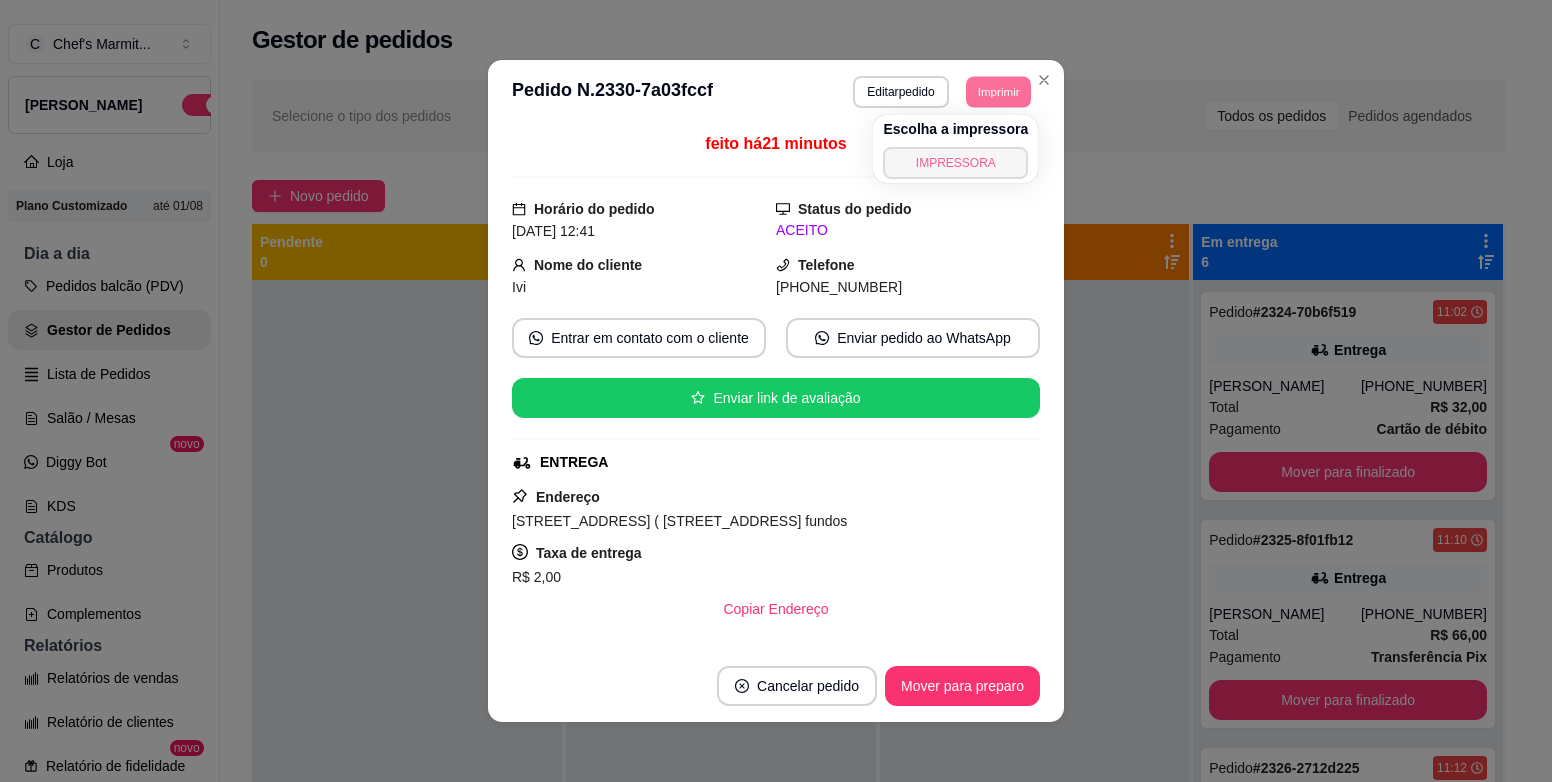 click on "IMPRESSORA" at bounding box center (955, 163) 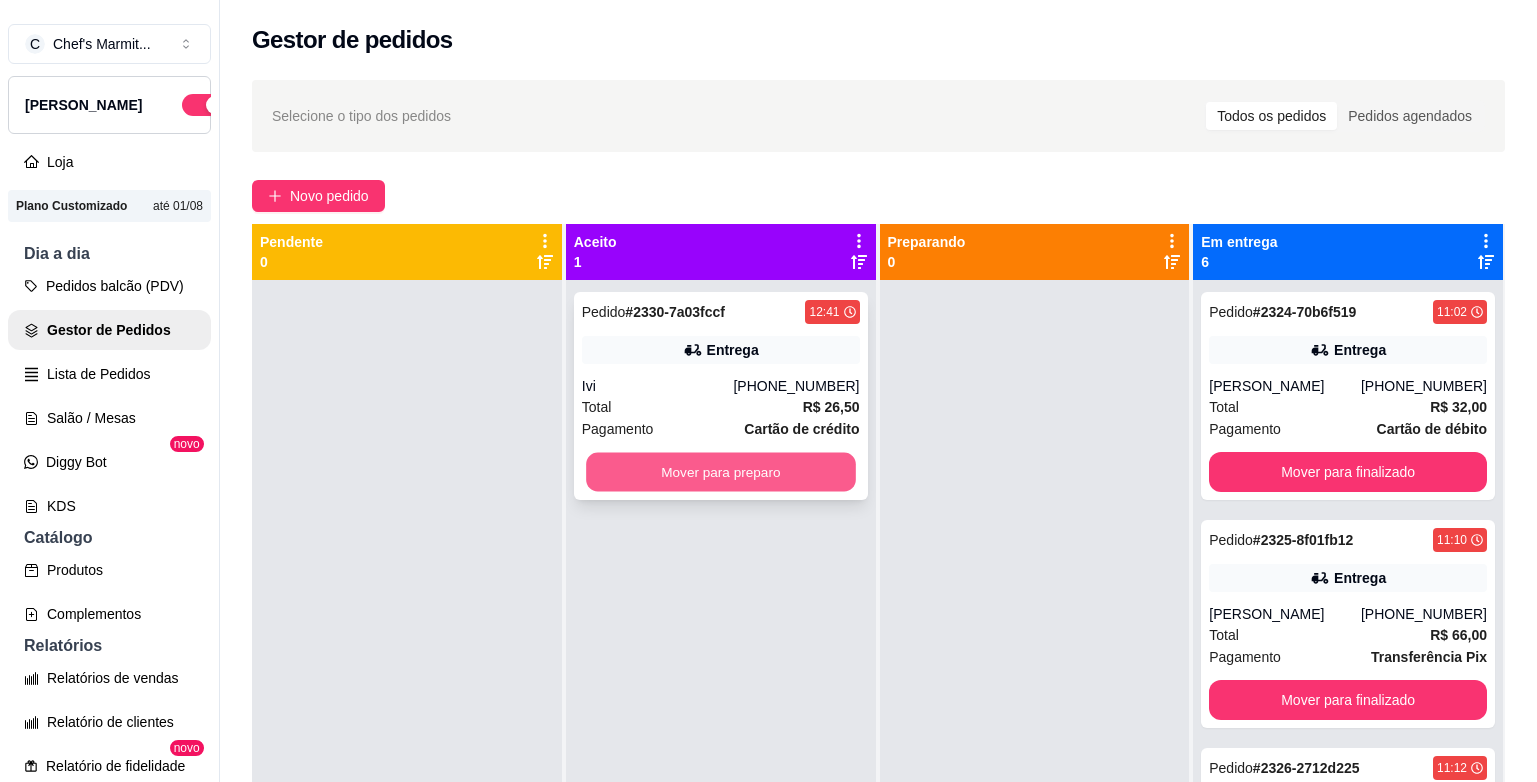click on "Mover para preparo" at bounding box center [720, 472] 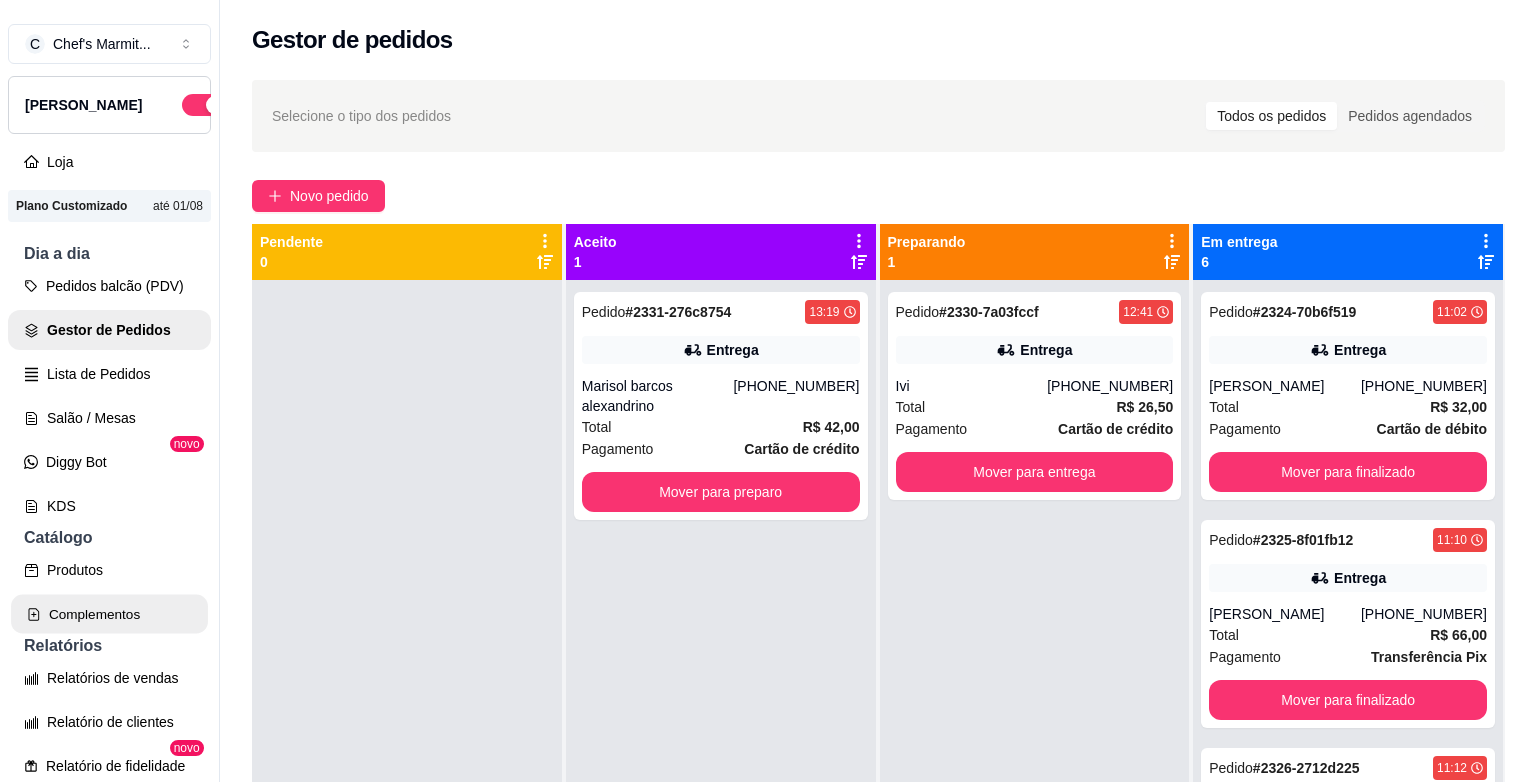 click on "Complementos" at bounding box center [109, 614] 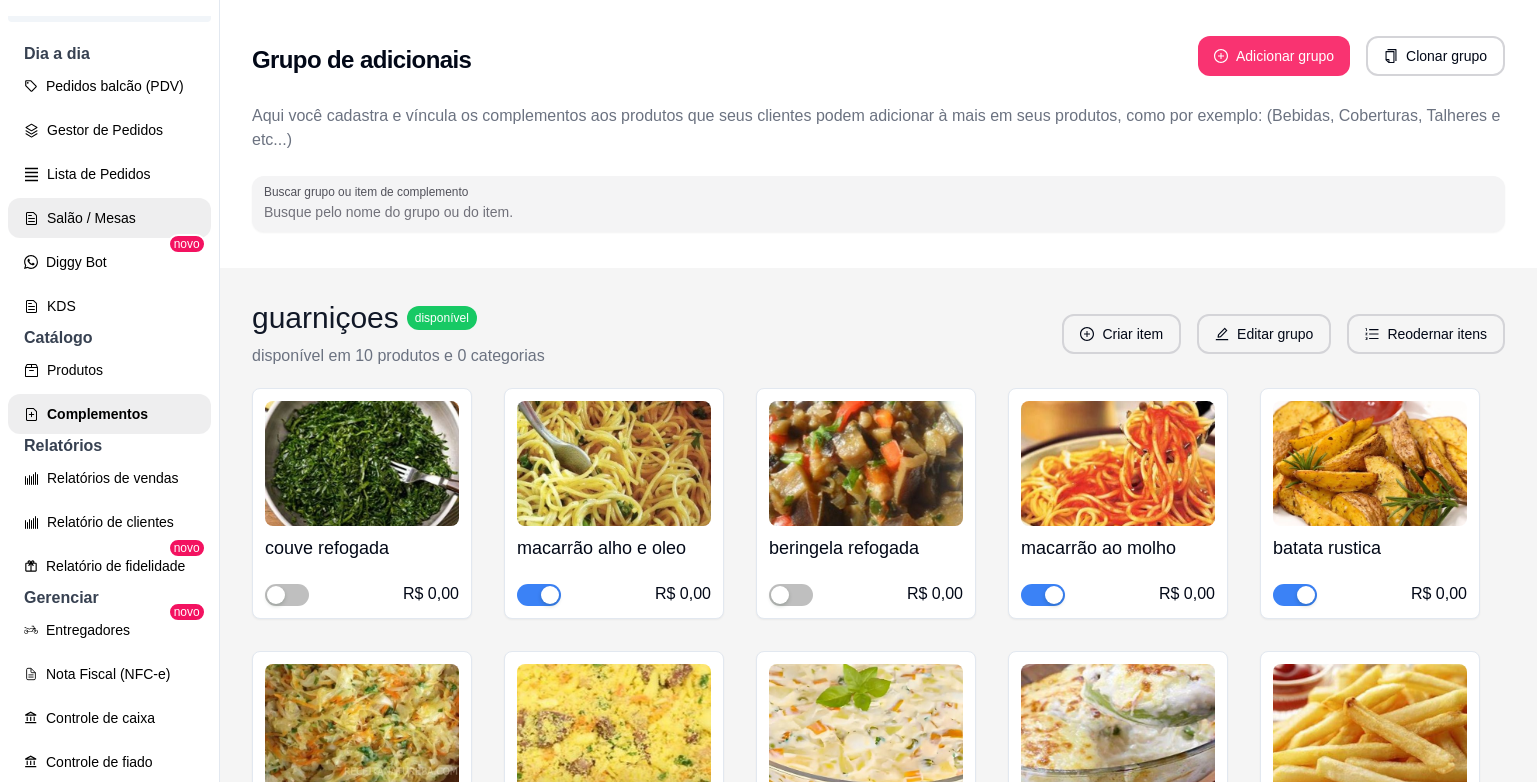 scroll, scrollTop: 0, scrollLeft: 0, axis: both 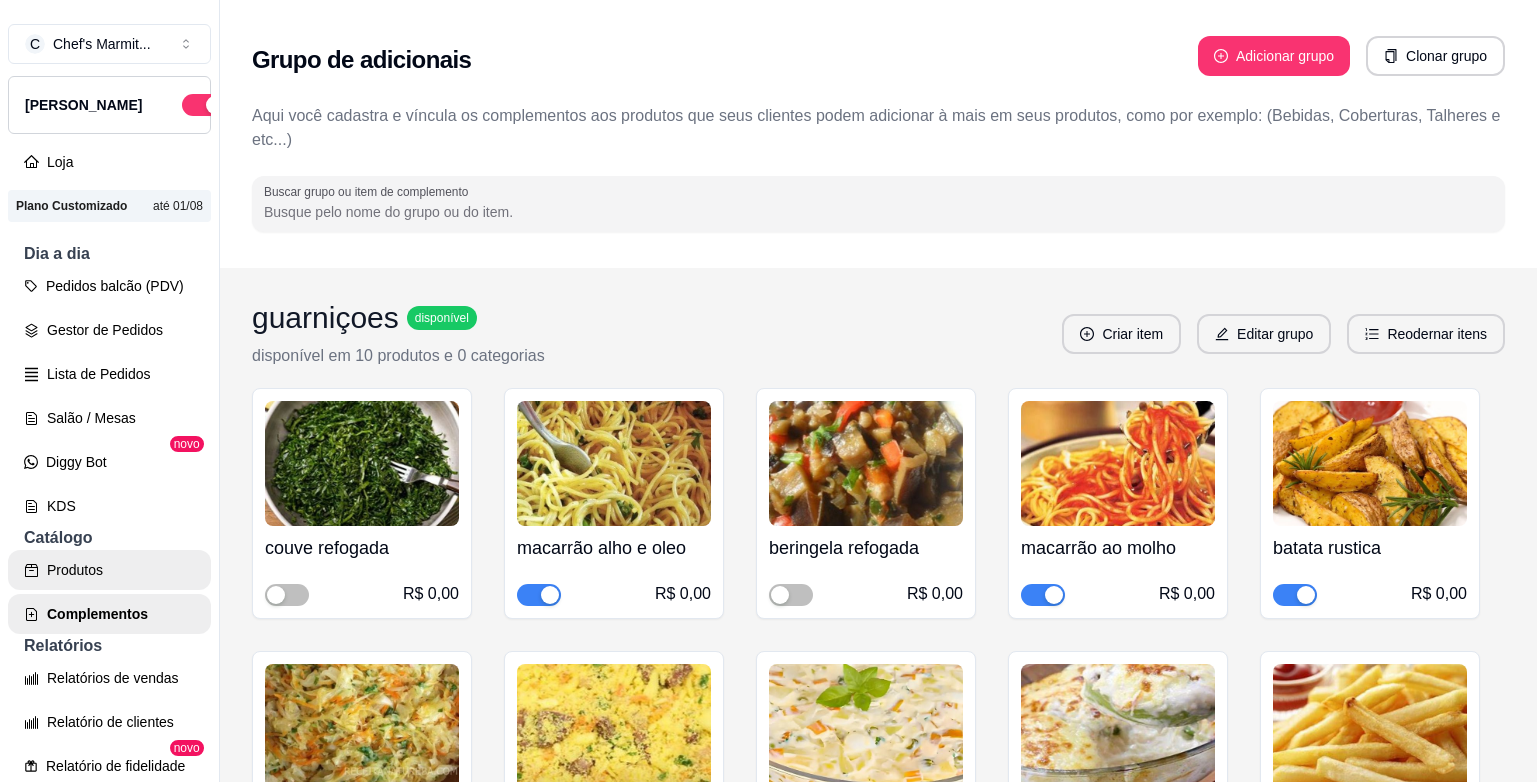 click on "Produtos" at bounding box center (109, 570) 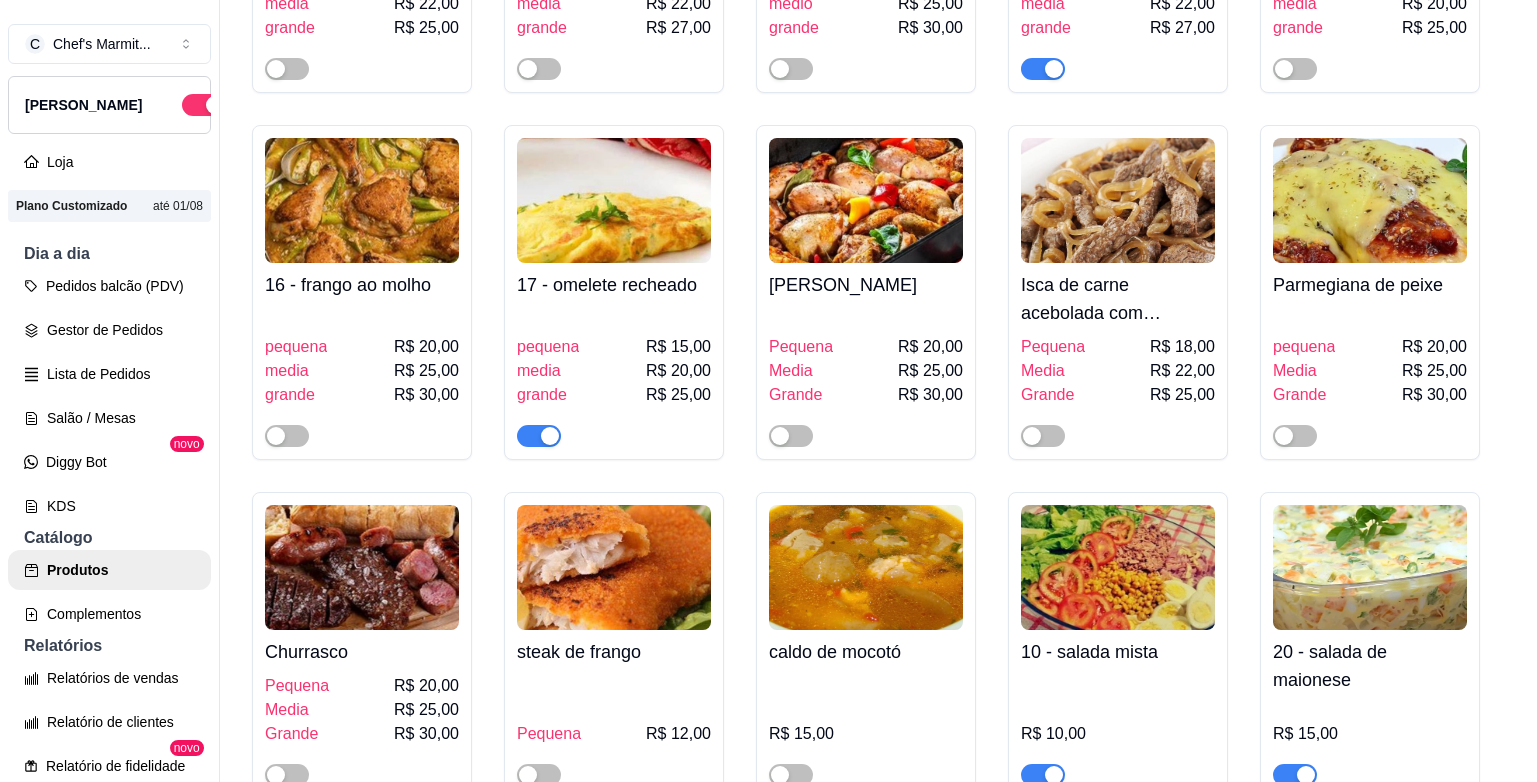 scroll, scrollTop: 1600, scrollLeft: 0, axis: vertical 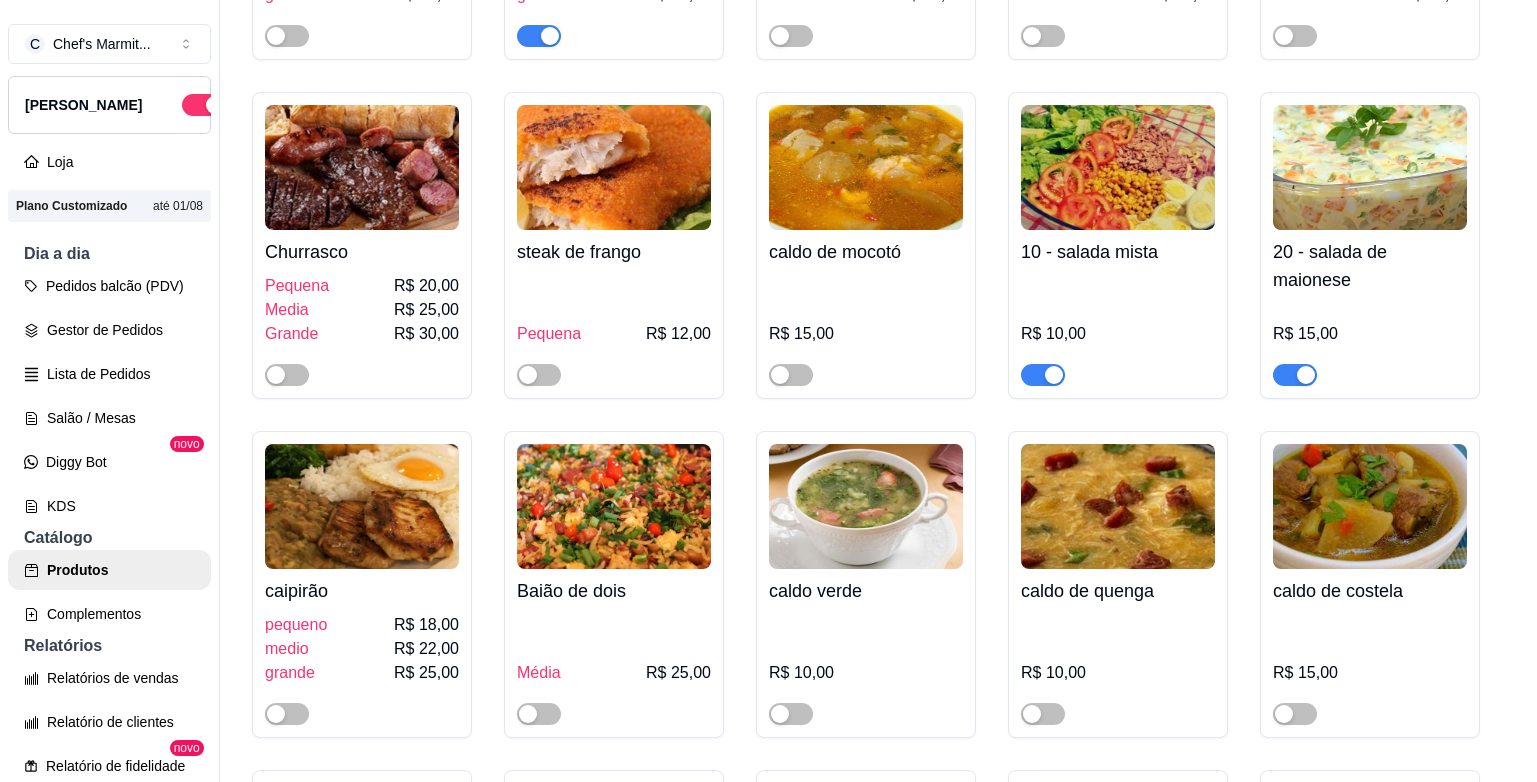 click at bounding box center [1295, 375] 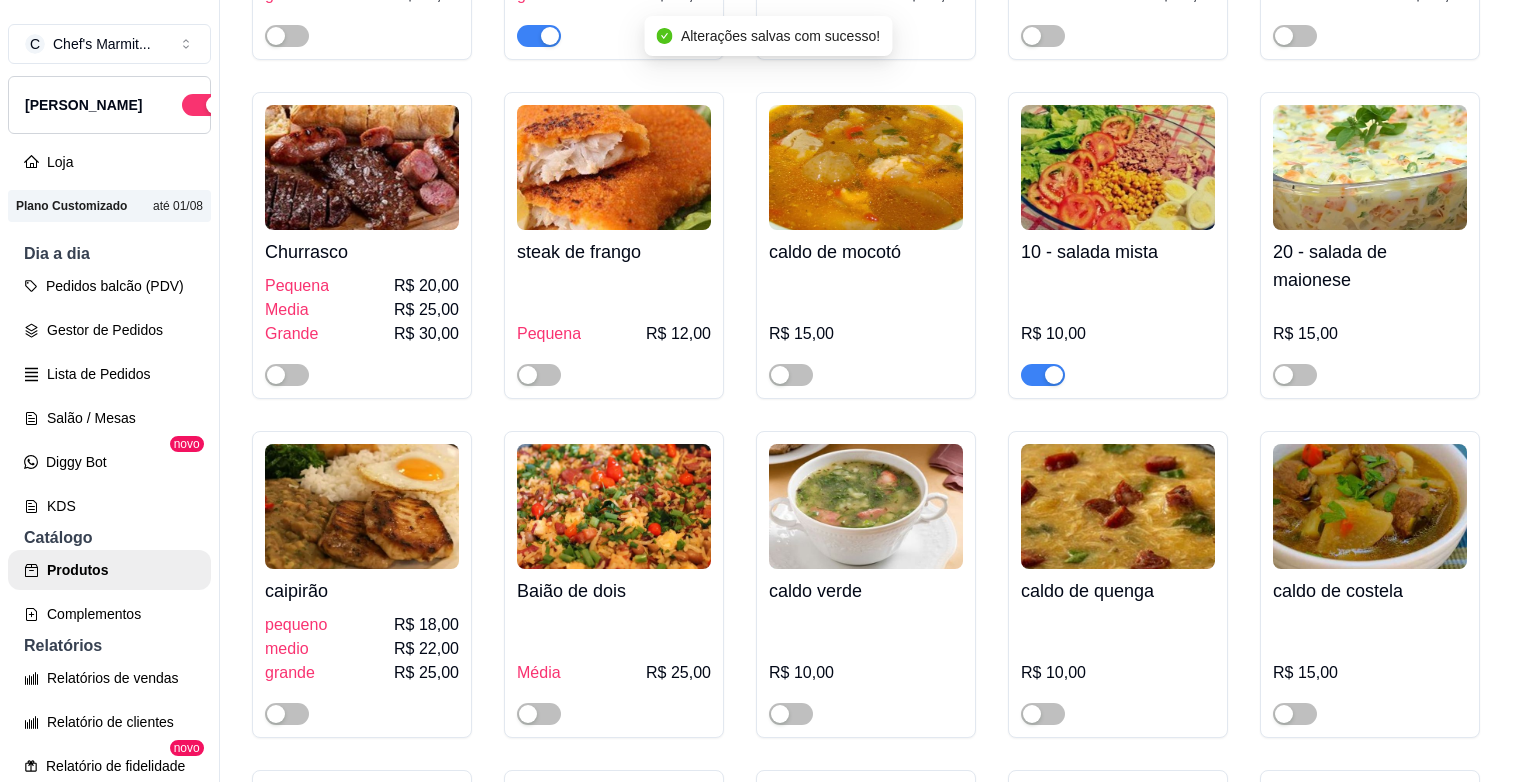 click on "R$ 15,00" at bounding box center (1370, 334) 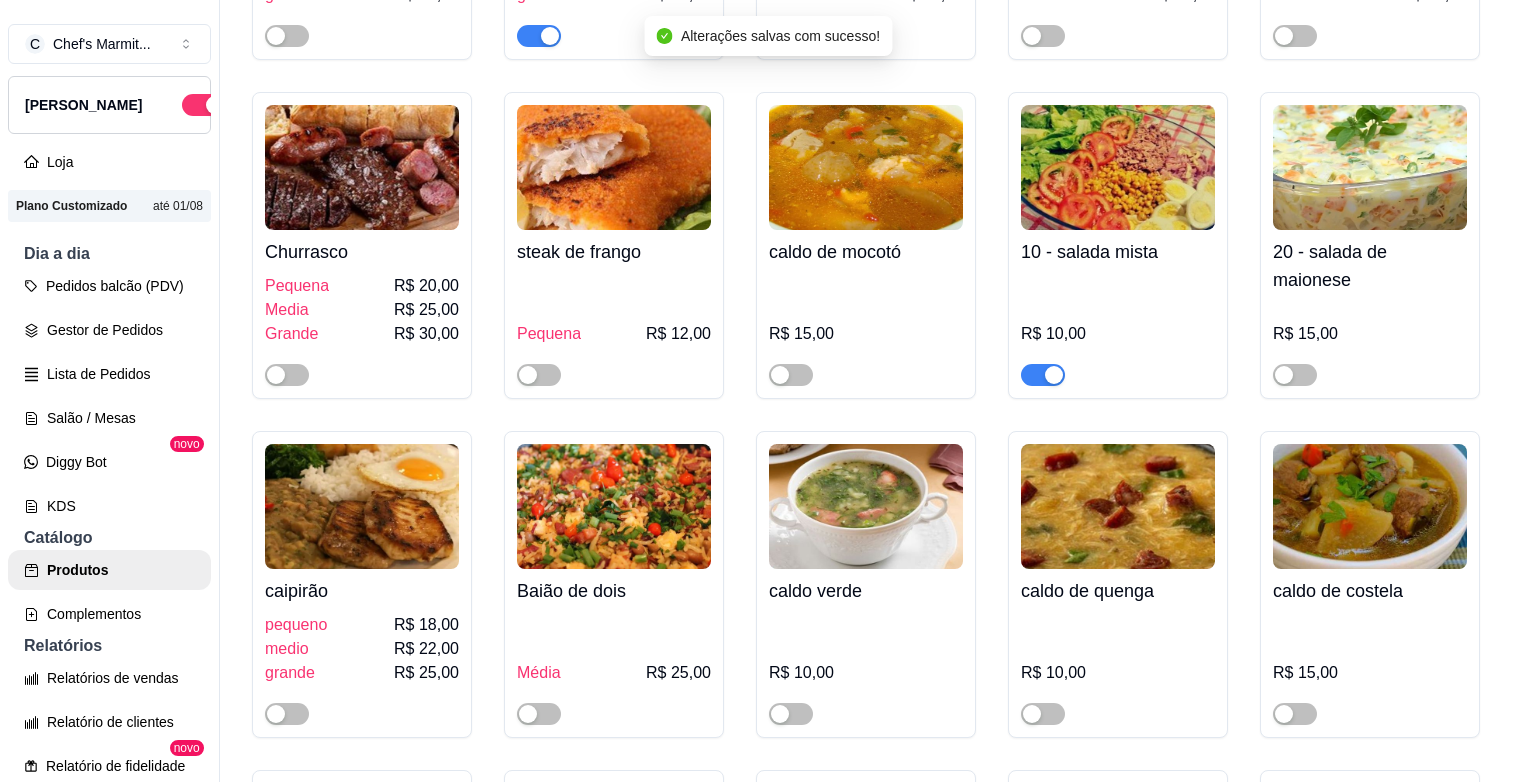 type 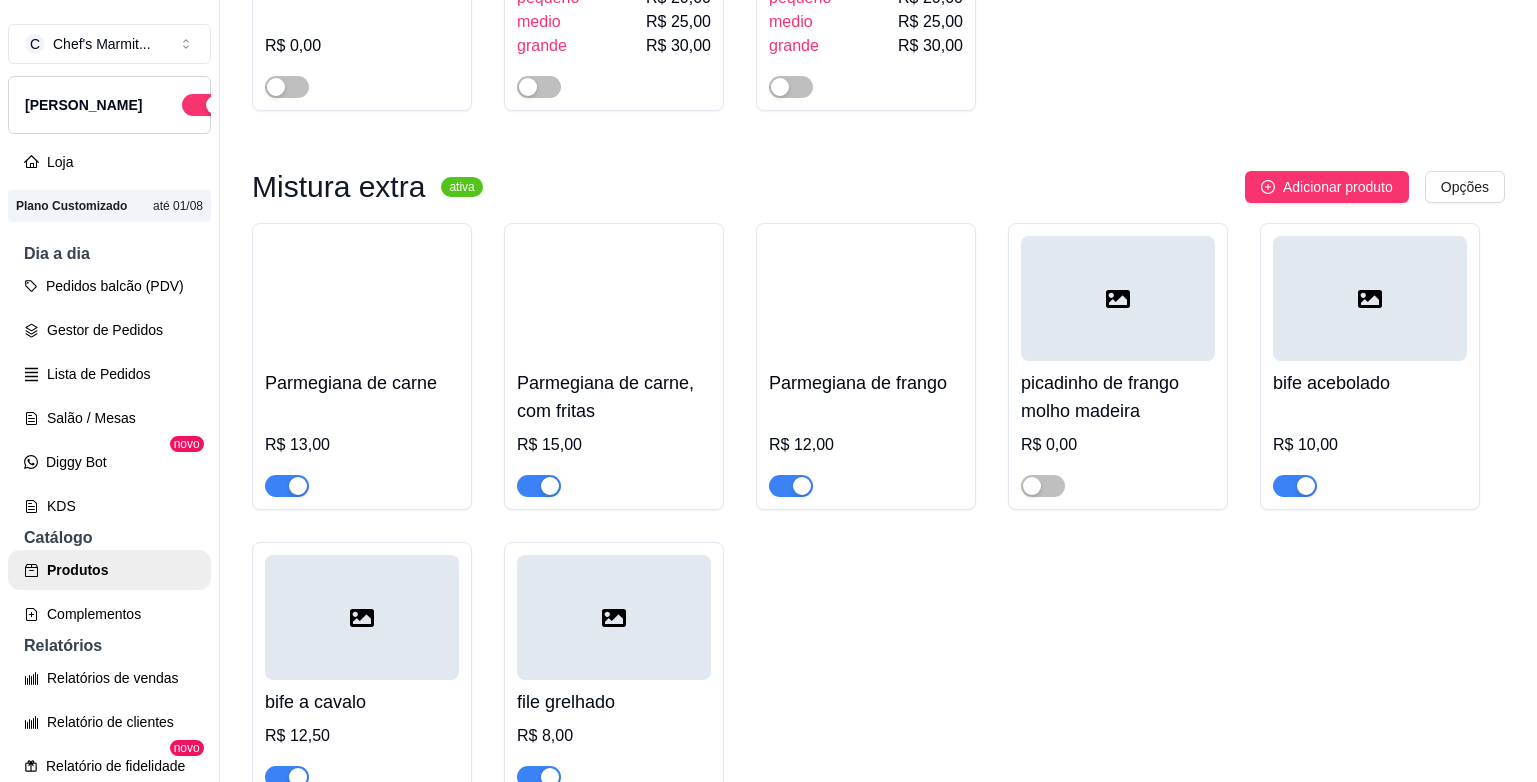 scroll, scrollTop: 3400, scrollLeft: 0, axis: vertical 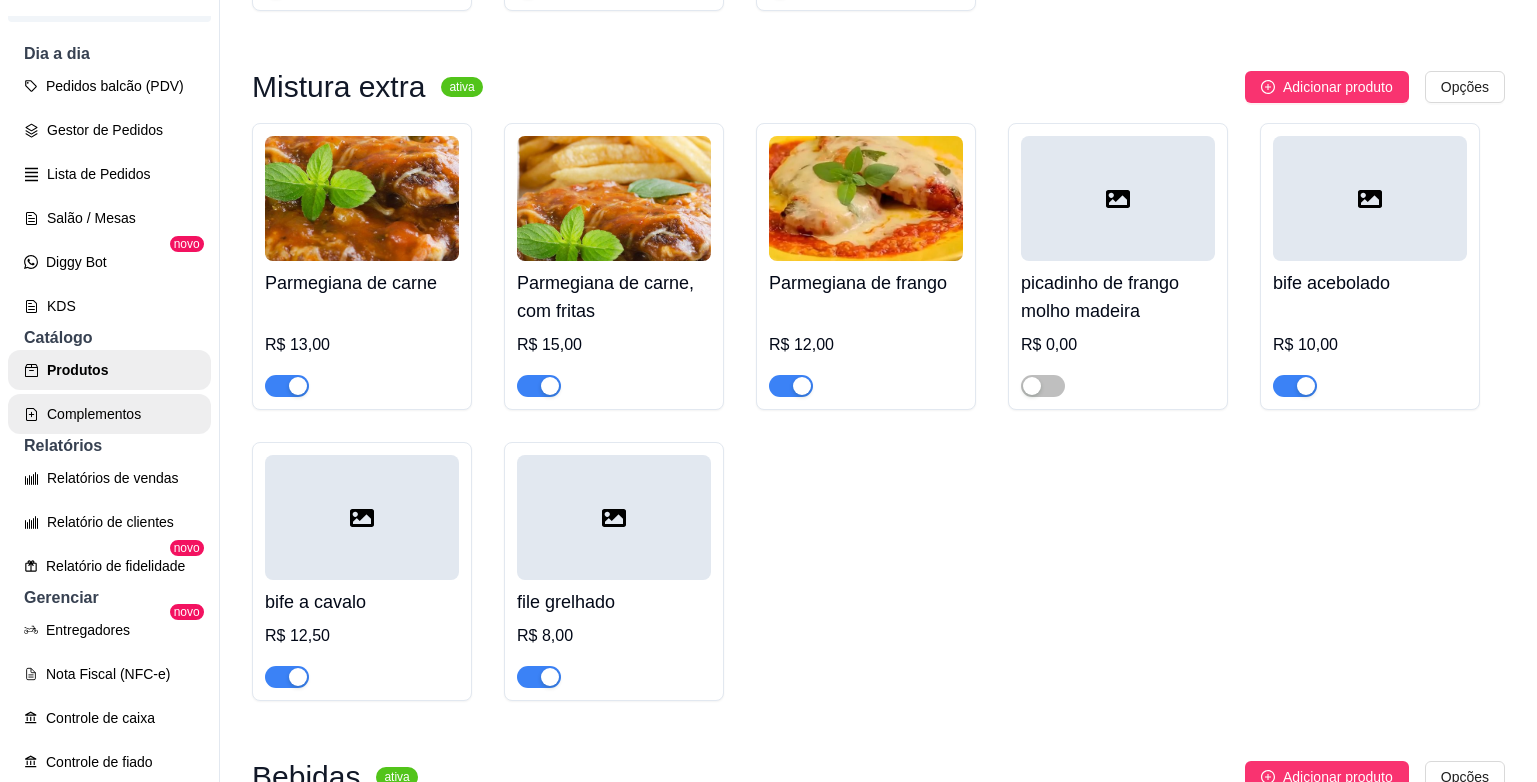 click on "Complementos" at bounding box center (109, 414) 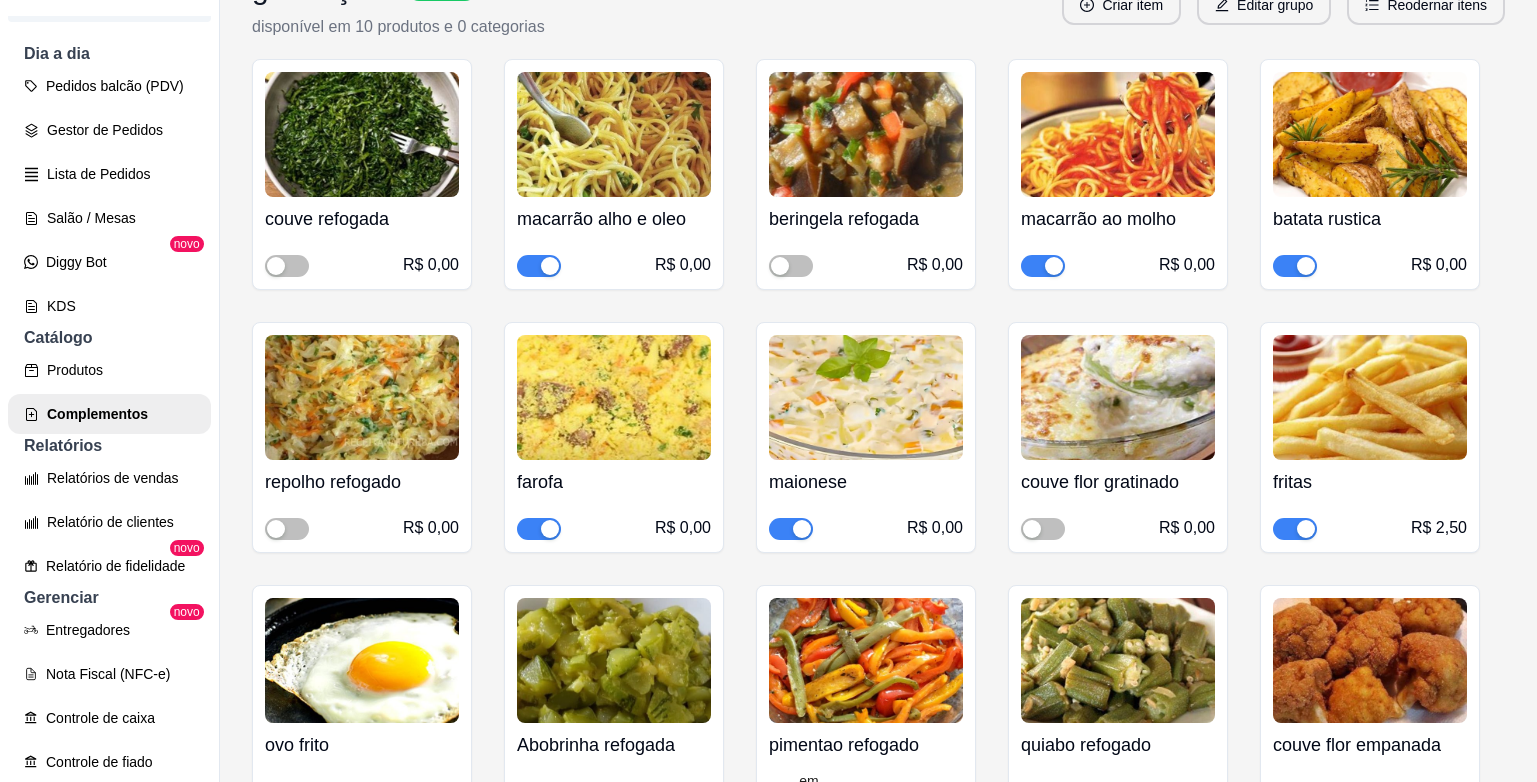scroll, scrollTop: 0, scrollLeft: 0, axis: both 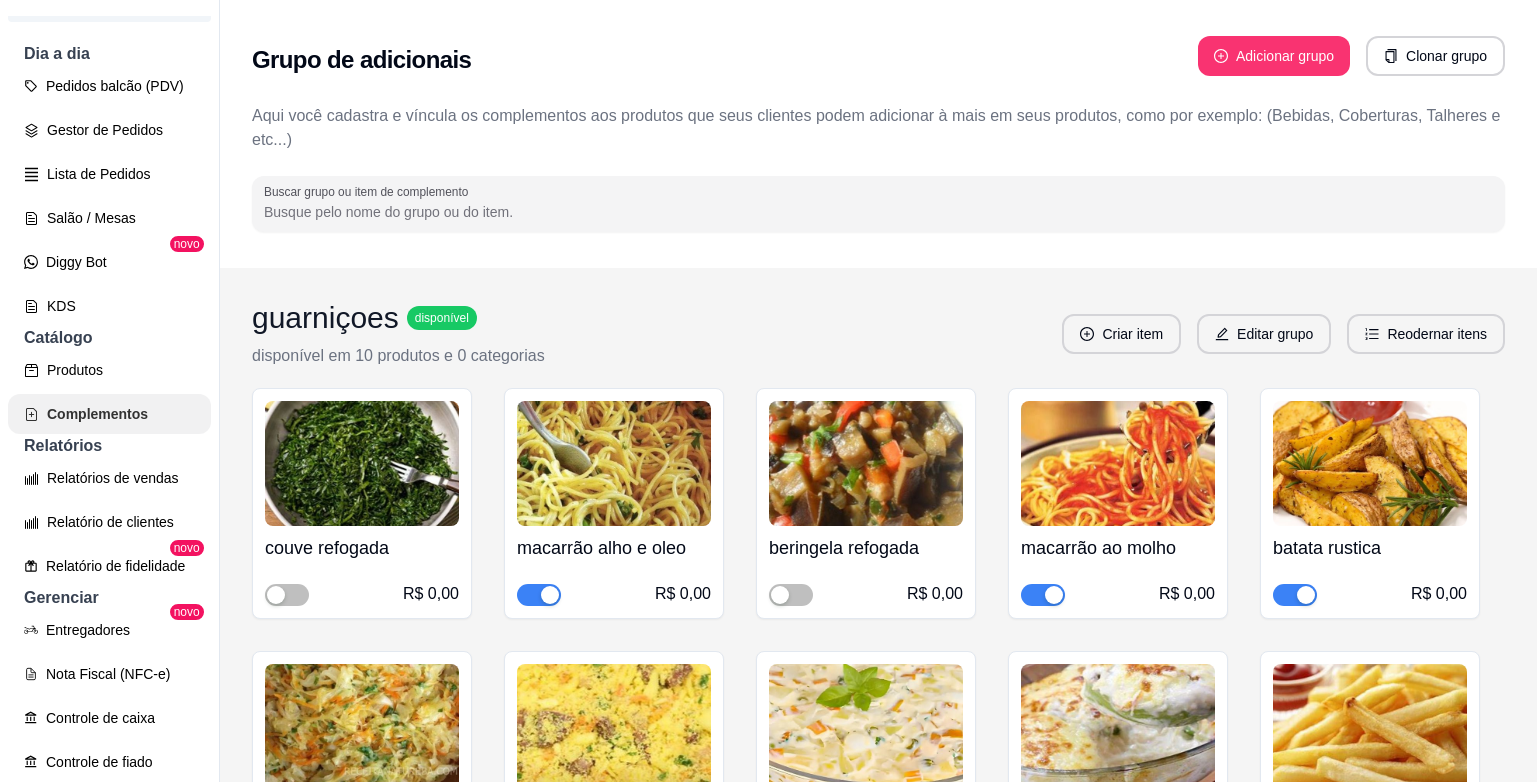 click on "Complementos" at bounding box center (109, 414) 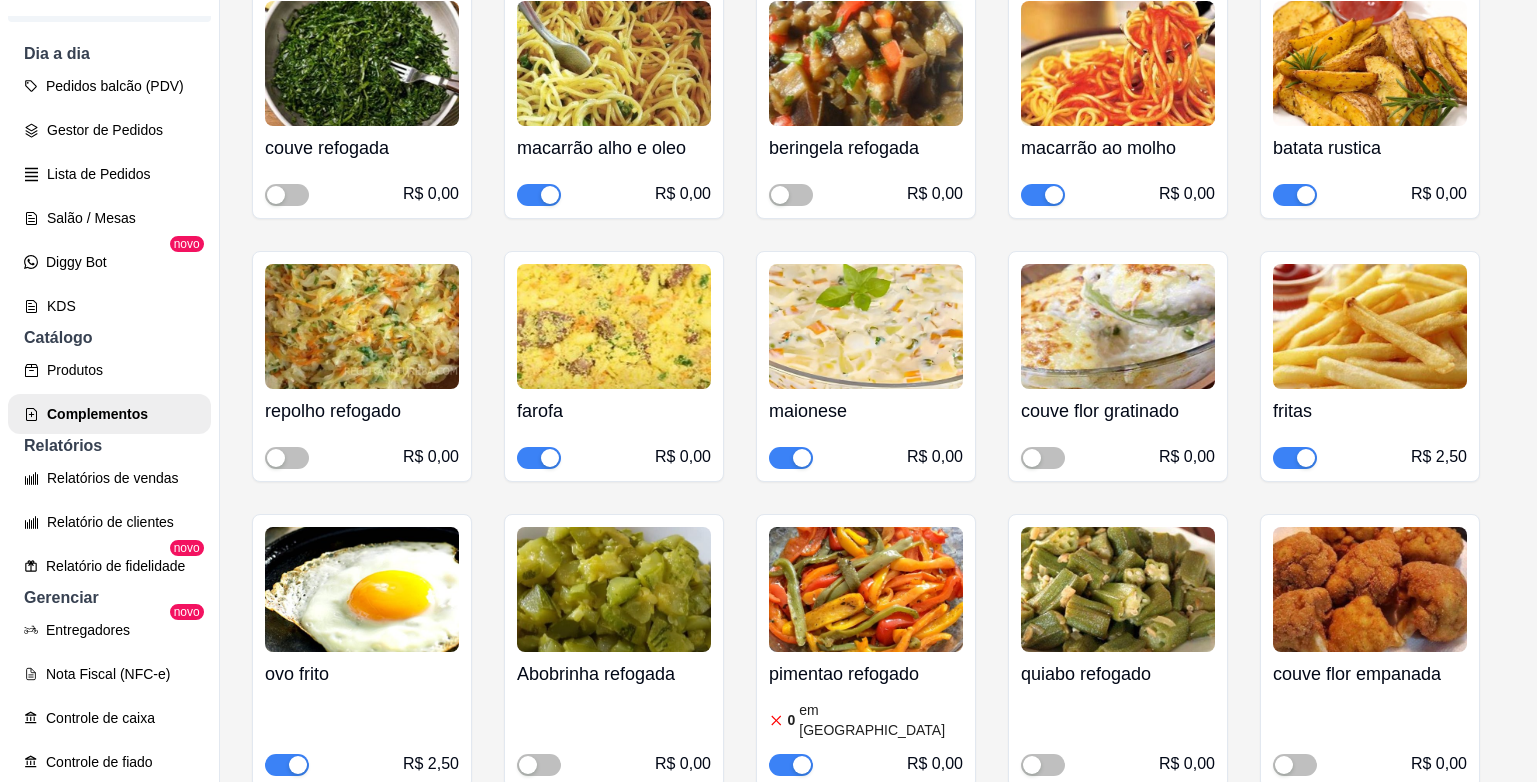 scroll, scrollTop: 500, scrollLeft: 0, axis: vertical 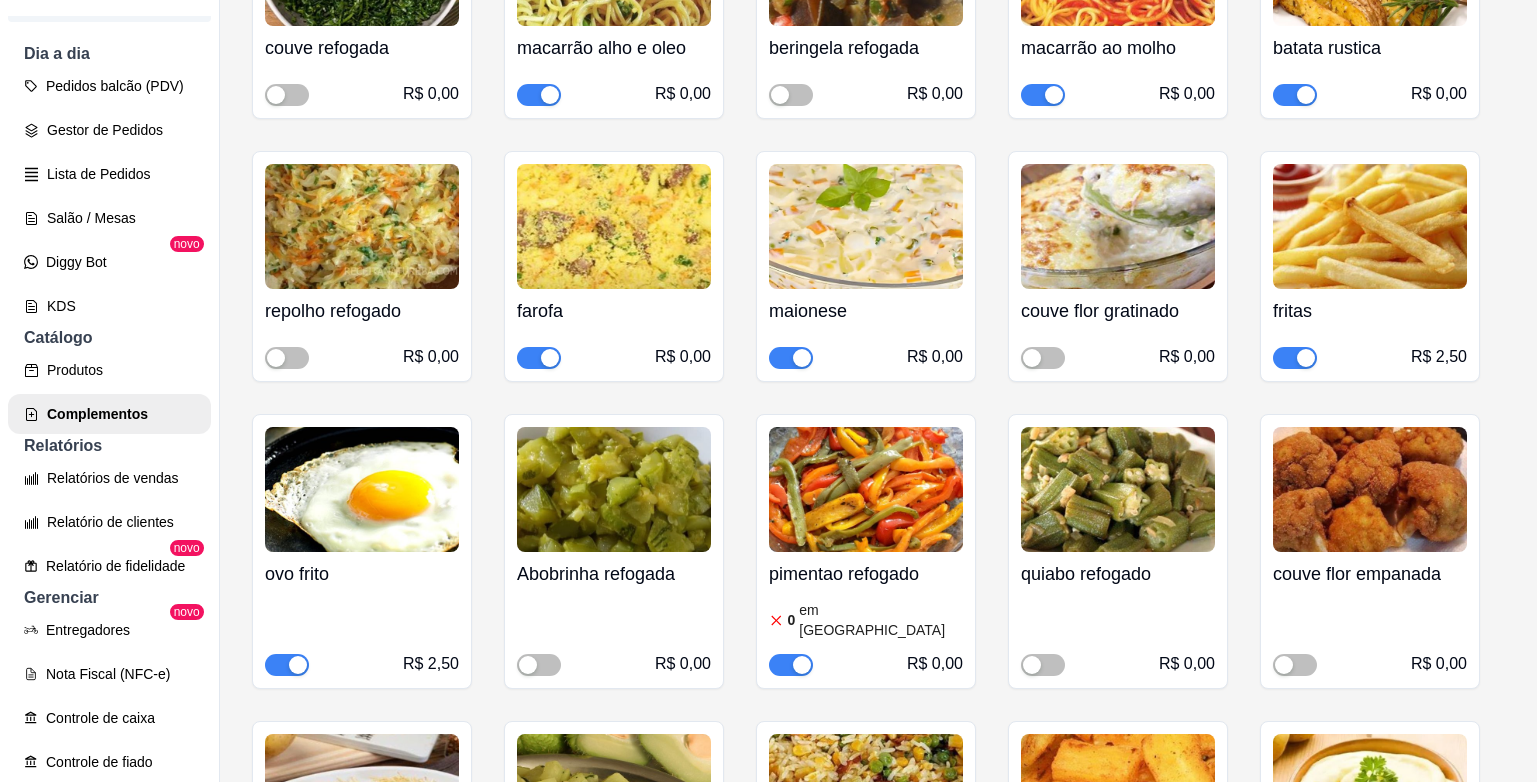 click at bounding box center [791, 358] 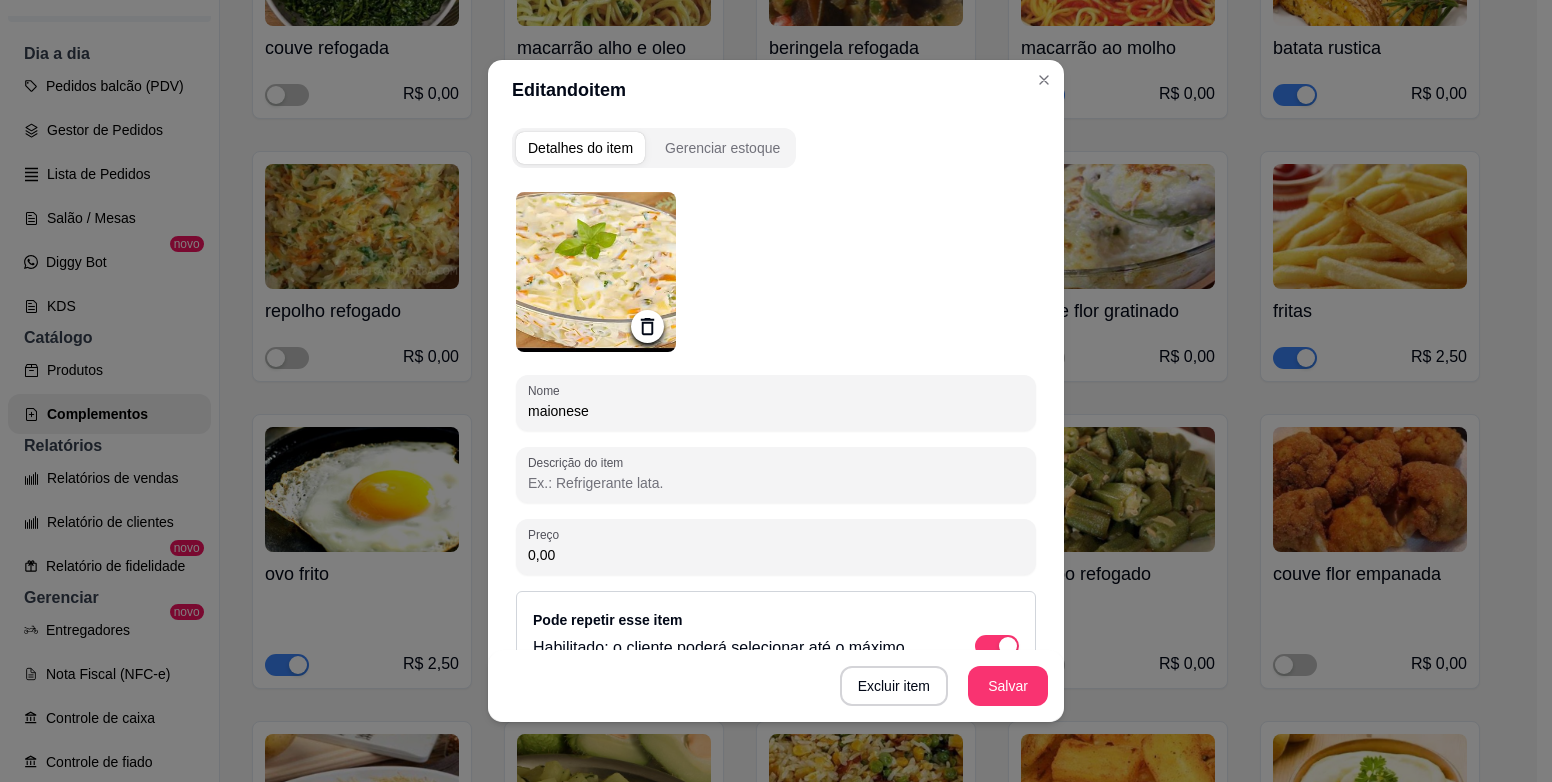click on "Editando  item Detalhes do item Gerenciar estoque Nome maionese Descrição do item Preço 0,00 Pode repetir esse item Habilitado: o cliente poderá selecionar até o máximo configurado na quantidade do grupo. Disponibilidade Ao pausar o item o mesmo não estará disponível para seleção nos produtos e/ou categorias vinculadas Excluir item Salvar" at bounding box center (776, 391) 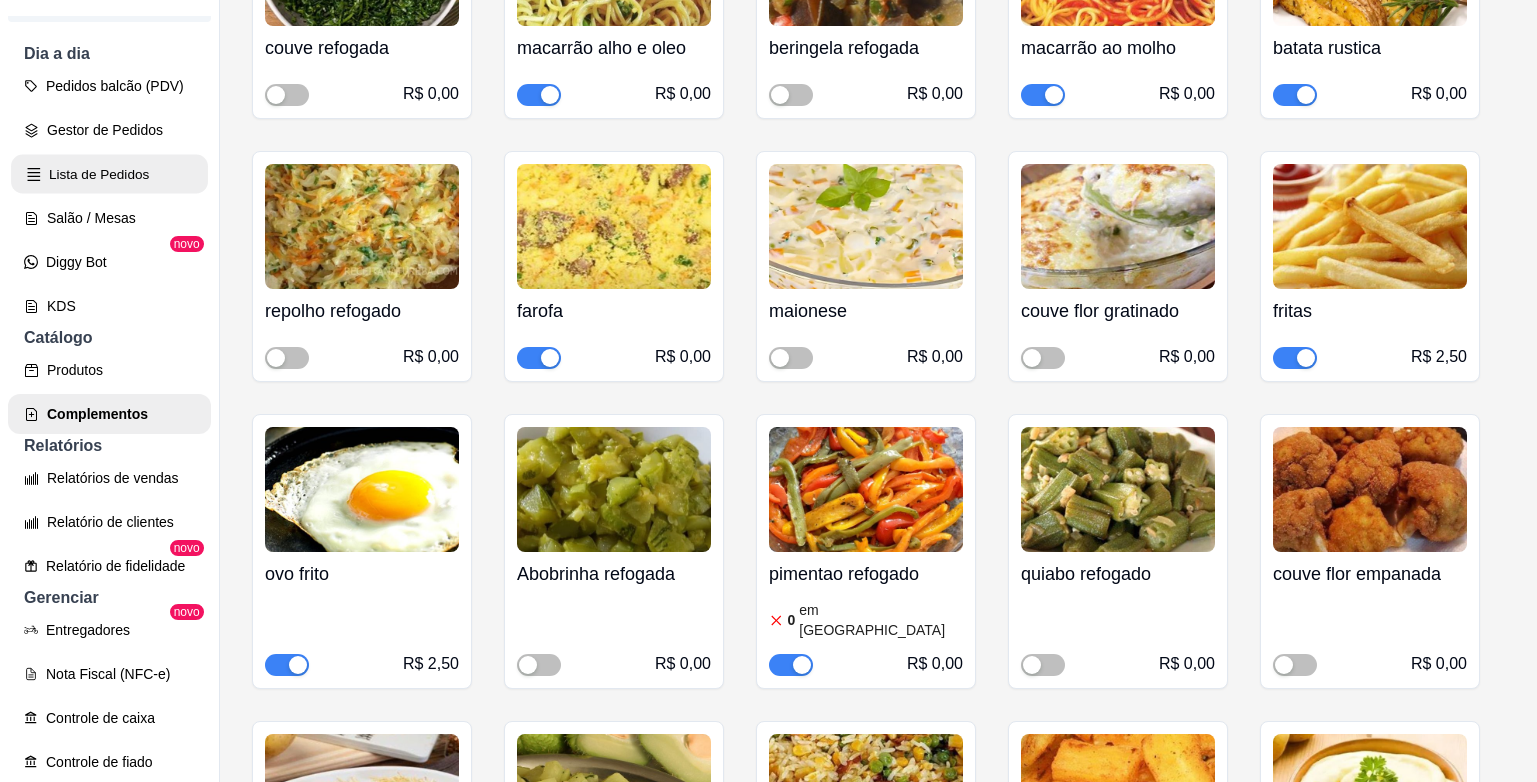 click on "Lista de Pedidos" at bounding box center [109, 174] 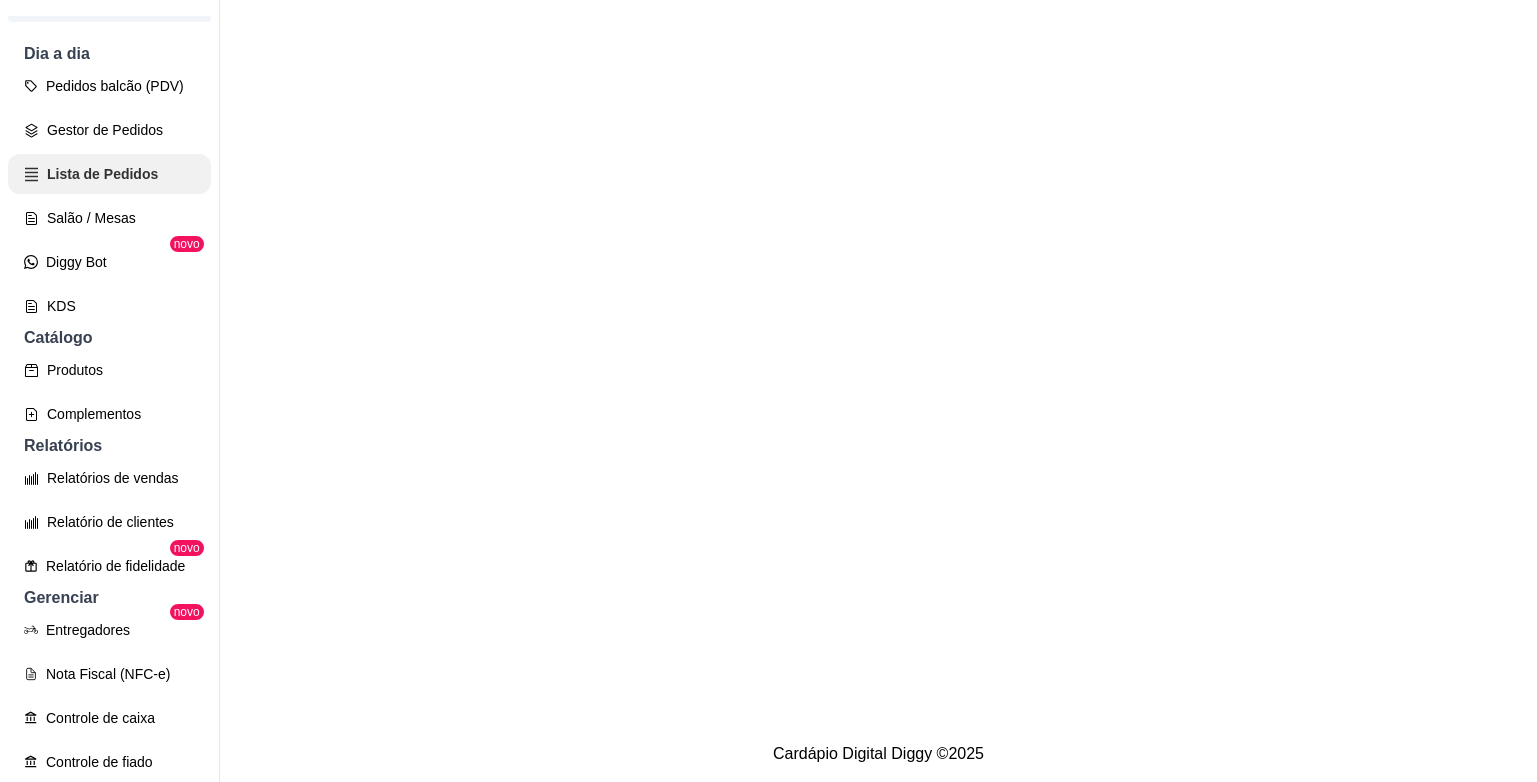 scroll, scrollTop: 0, scrollLeft: 0, axis: both 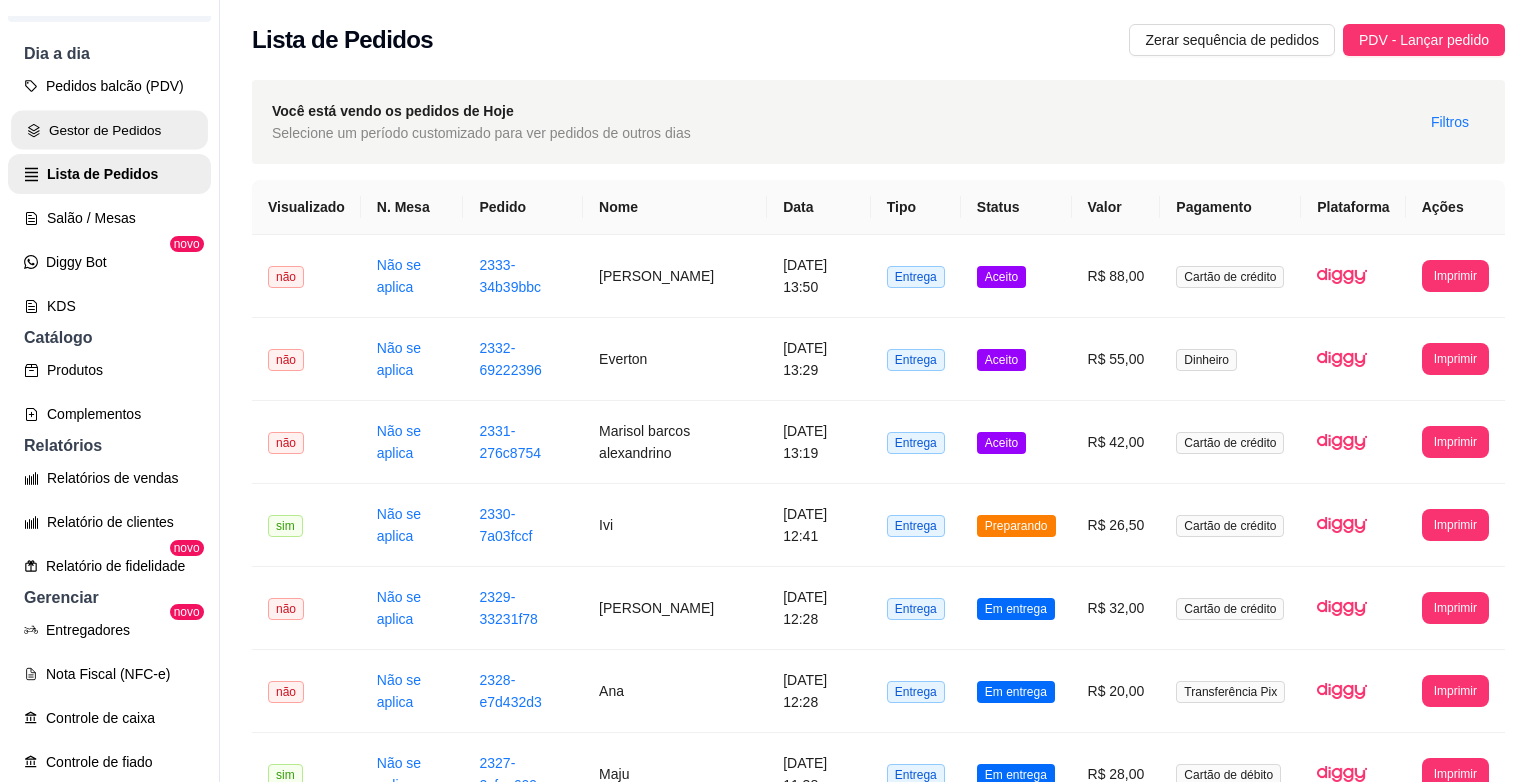 click on "Gestor de Pedidos" at bounding box center (109, 130) 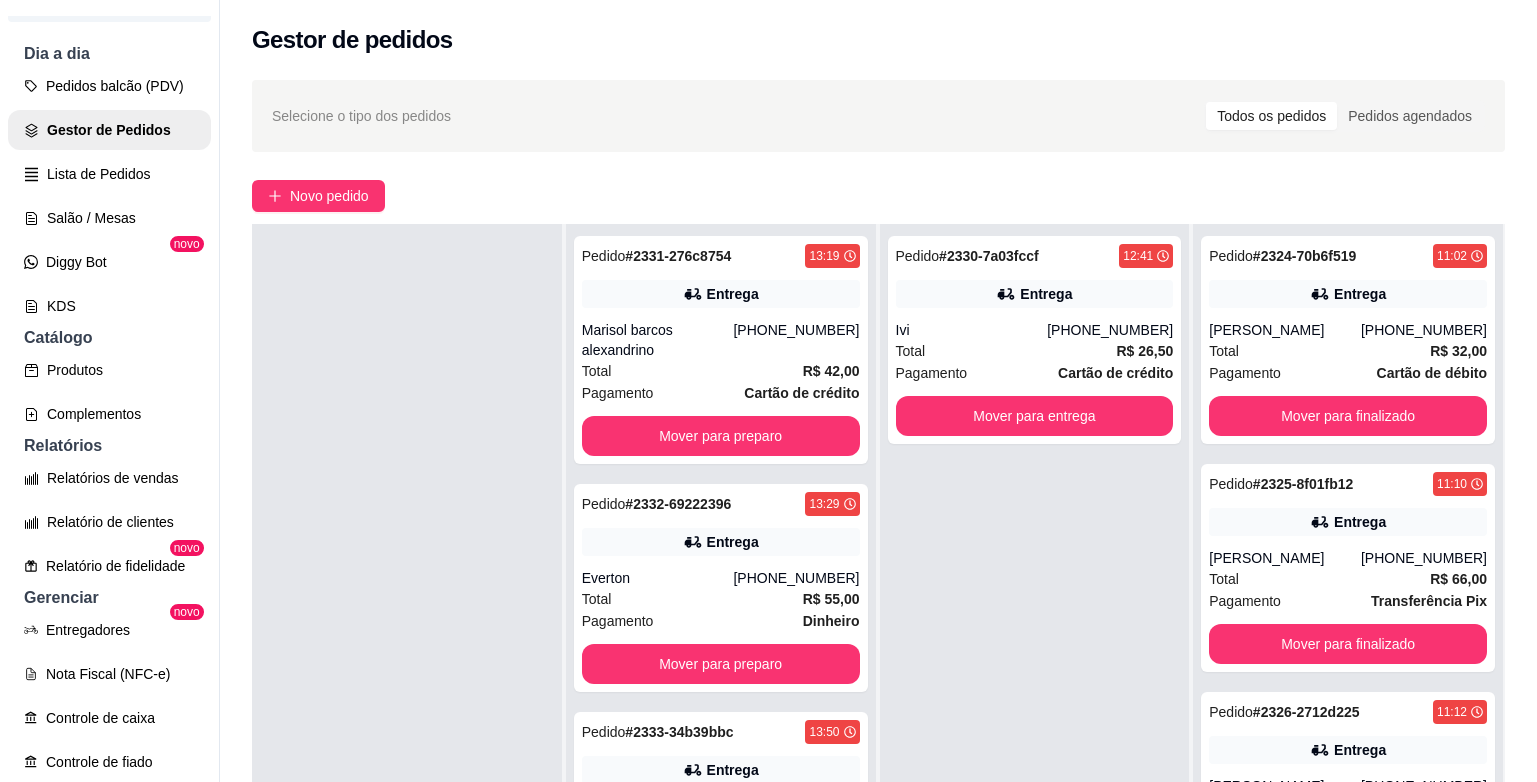 scroll, scrollTop: 0, scrollLeft: 0, axis: both 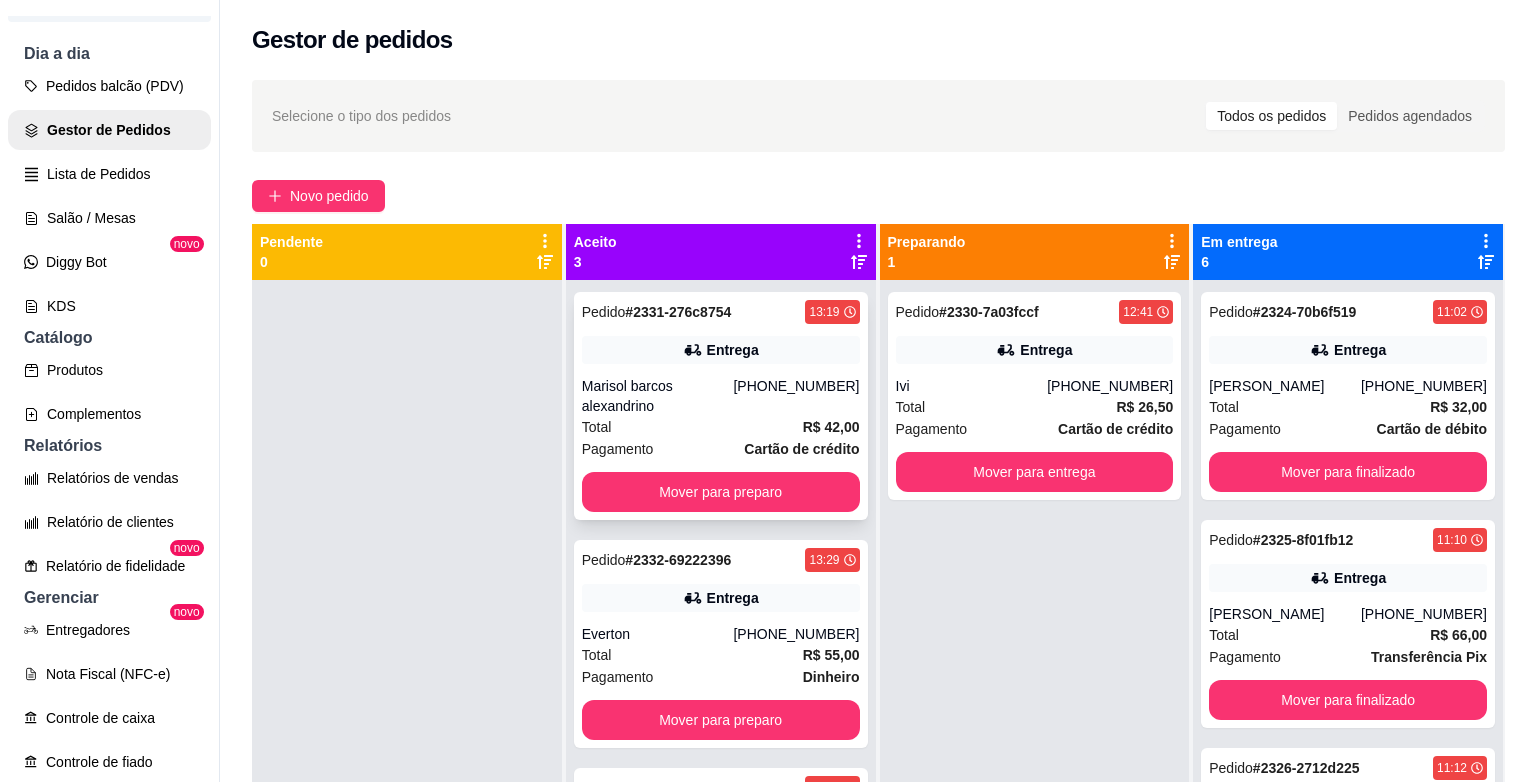 click on "Cartão de crédito" at bounding box center (801, 449) 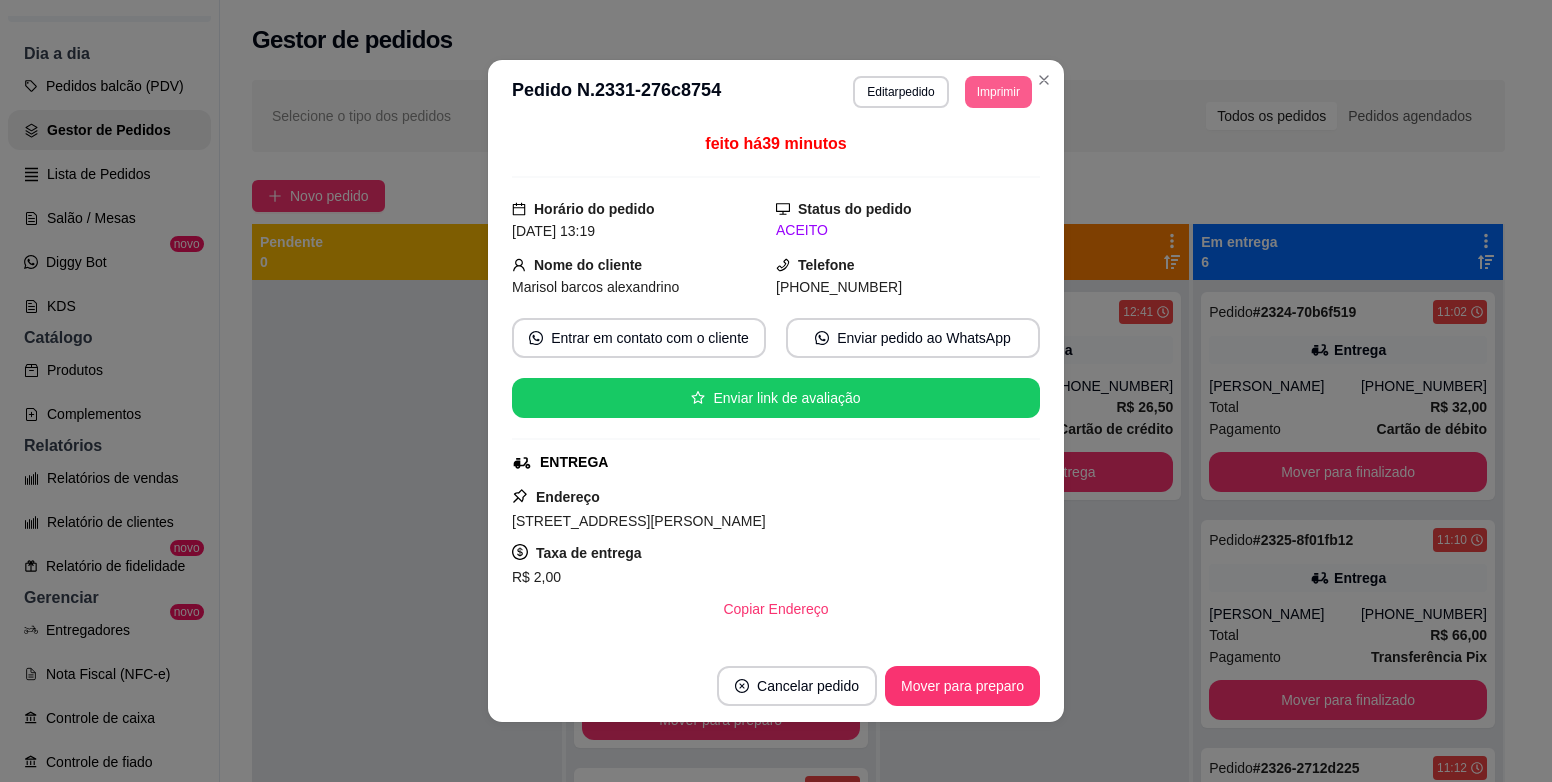 click on "Imprimir" at bounding box center [998, 92] 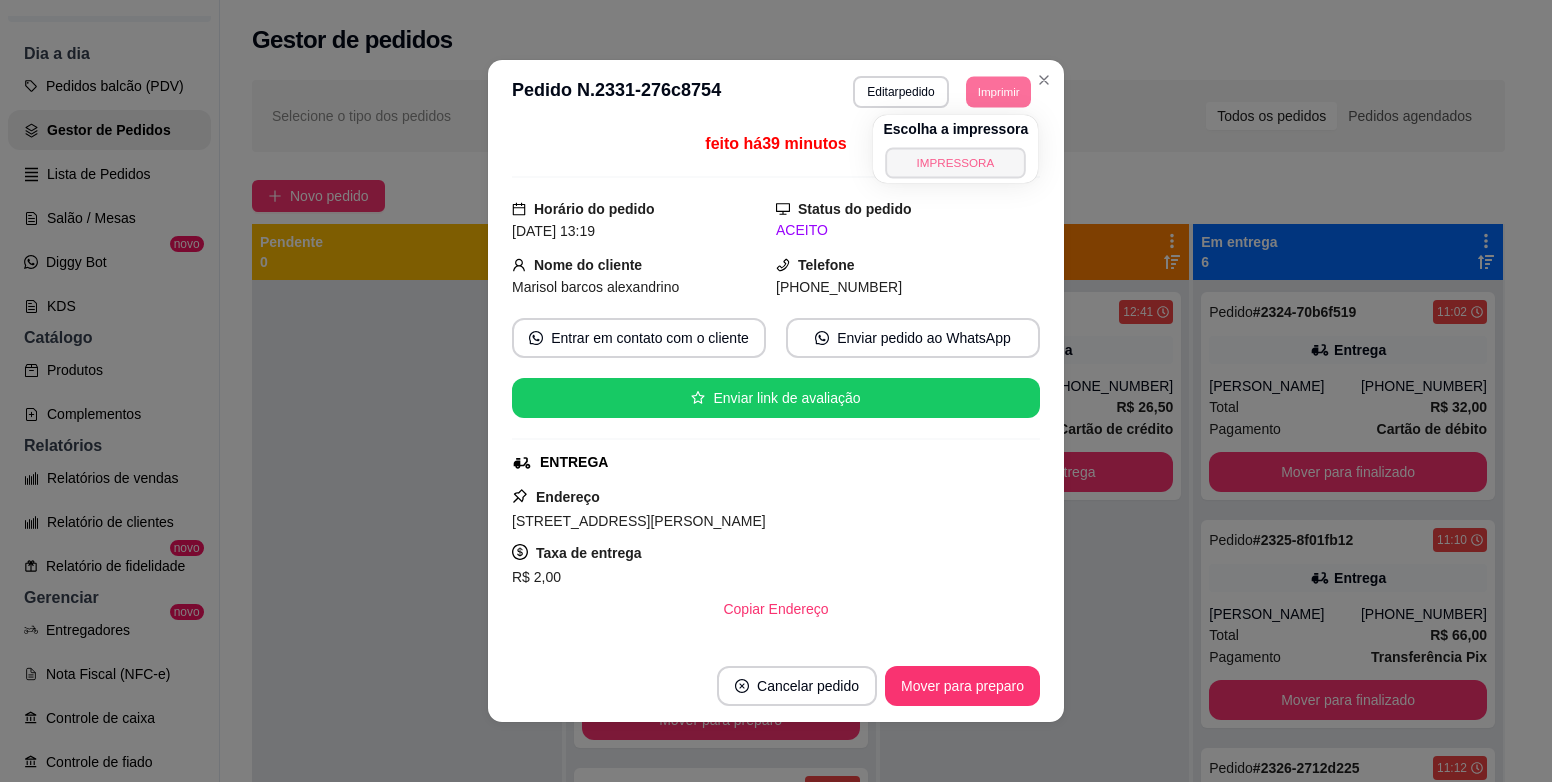 click on "IMPRESSORA" at bounding box center [956, 162] 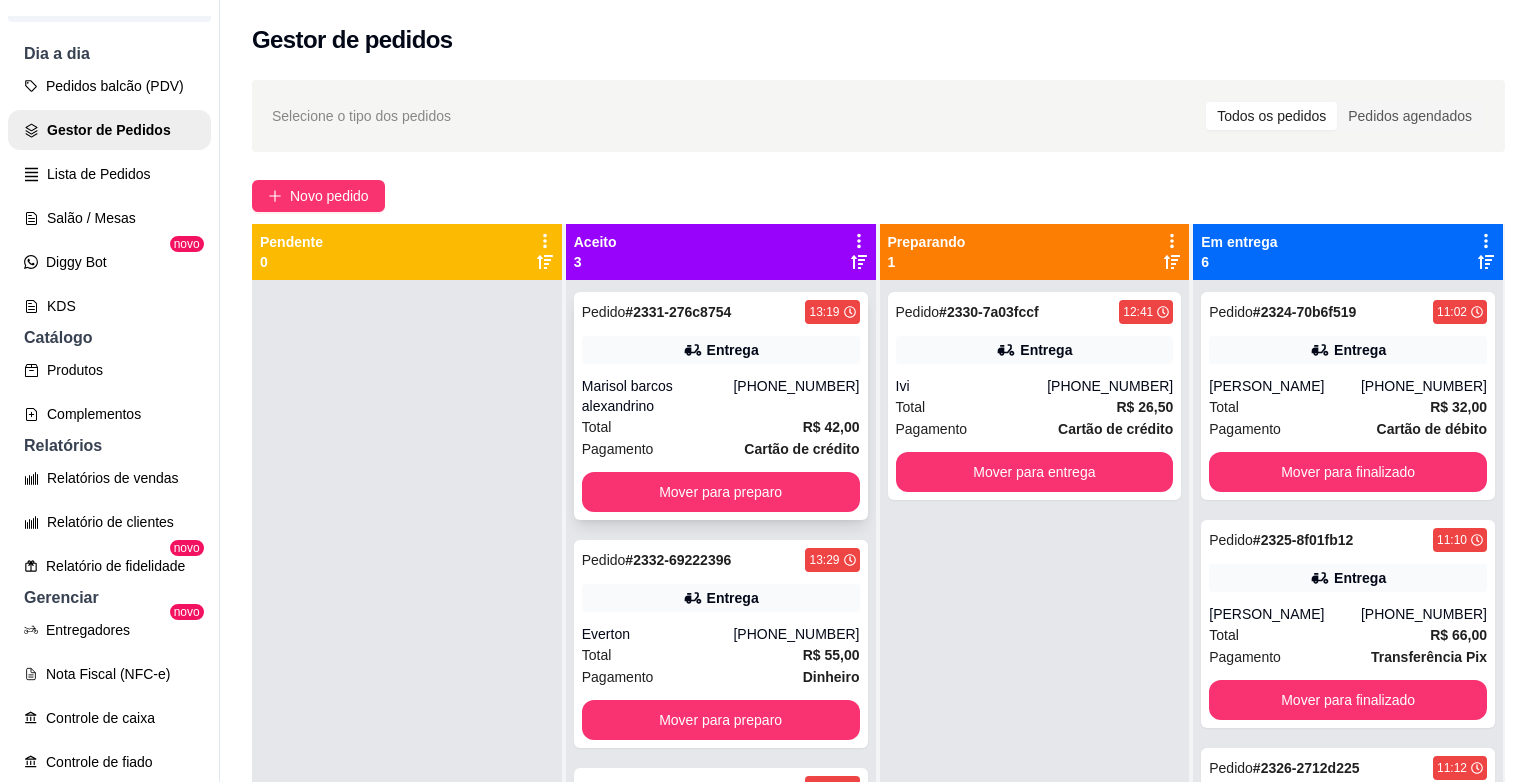 click on "Pedido  # 2331-276c8754 13:19 Entrega Marisol barcos alexandrino  [PHONE_NUMBER] Total R$ 42,00 Pagamento Cartão de crédito Mover para preparo" at bounding box center [721, 406] 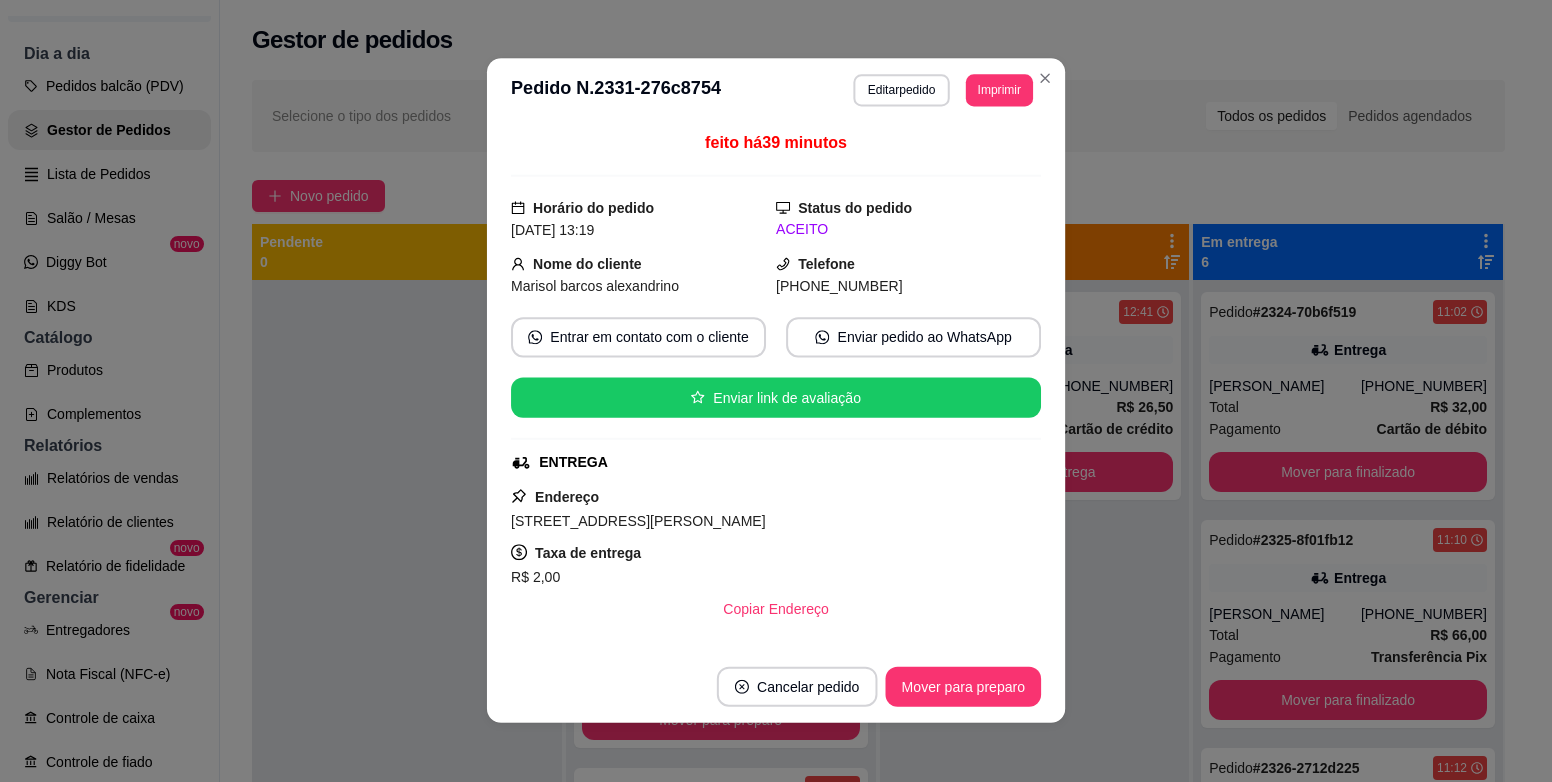 click on "ENTREGA" at bounding box center [774, 462] 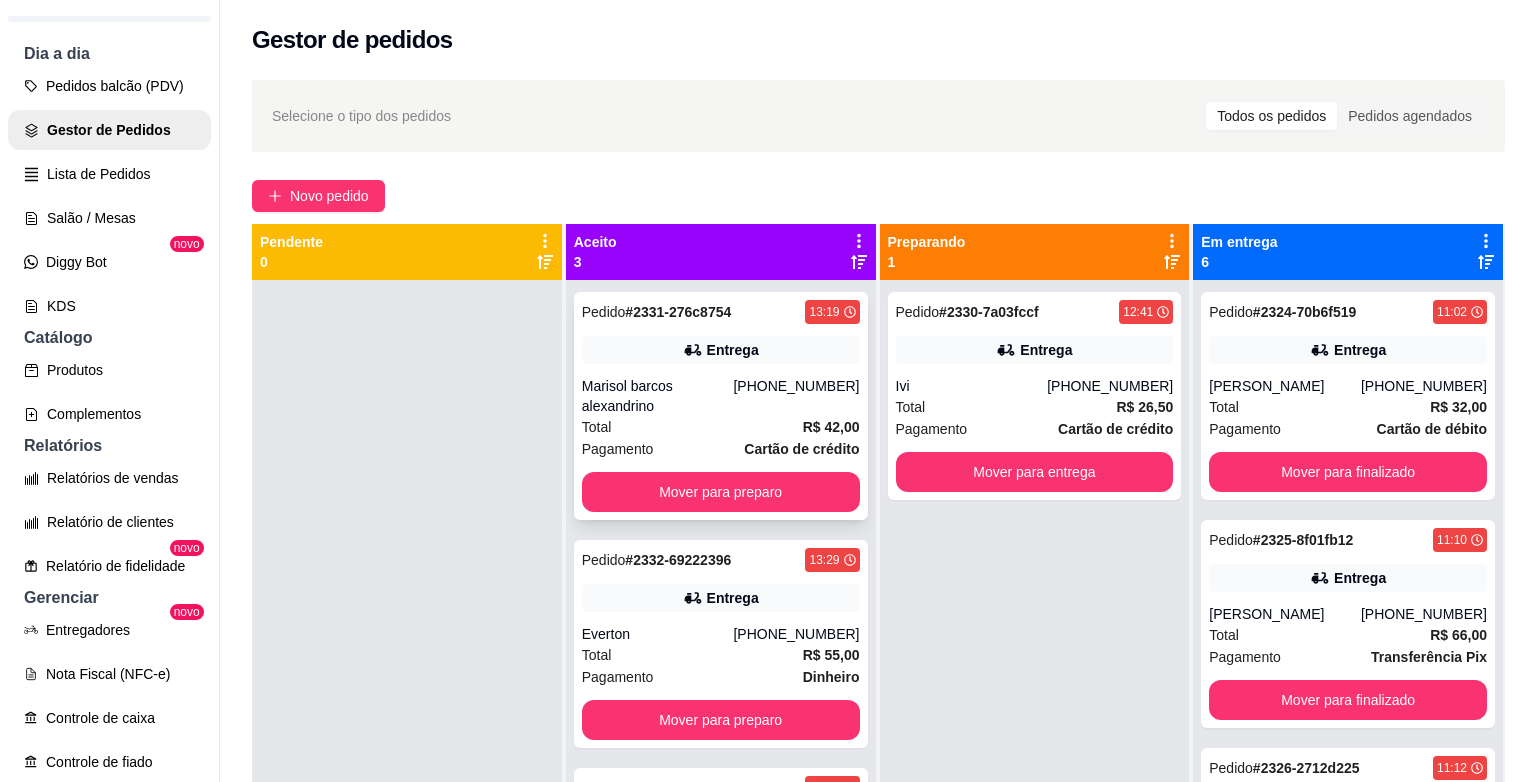 click on "Pedido  # 2331-276c8754 13:19 Entrega Marisol barcos alexandrino  [PHONE_NUMBER] Total R$ 42,00 Pagamento Cartão de crédito Mover para preparo" at bounding box center [721, 406] 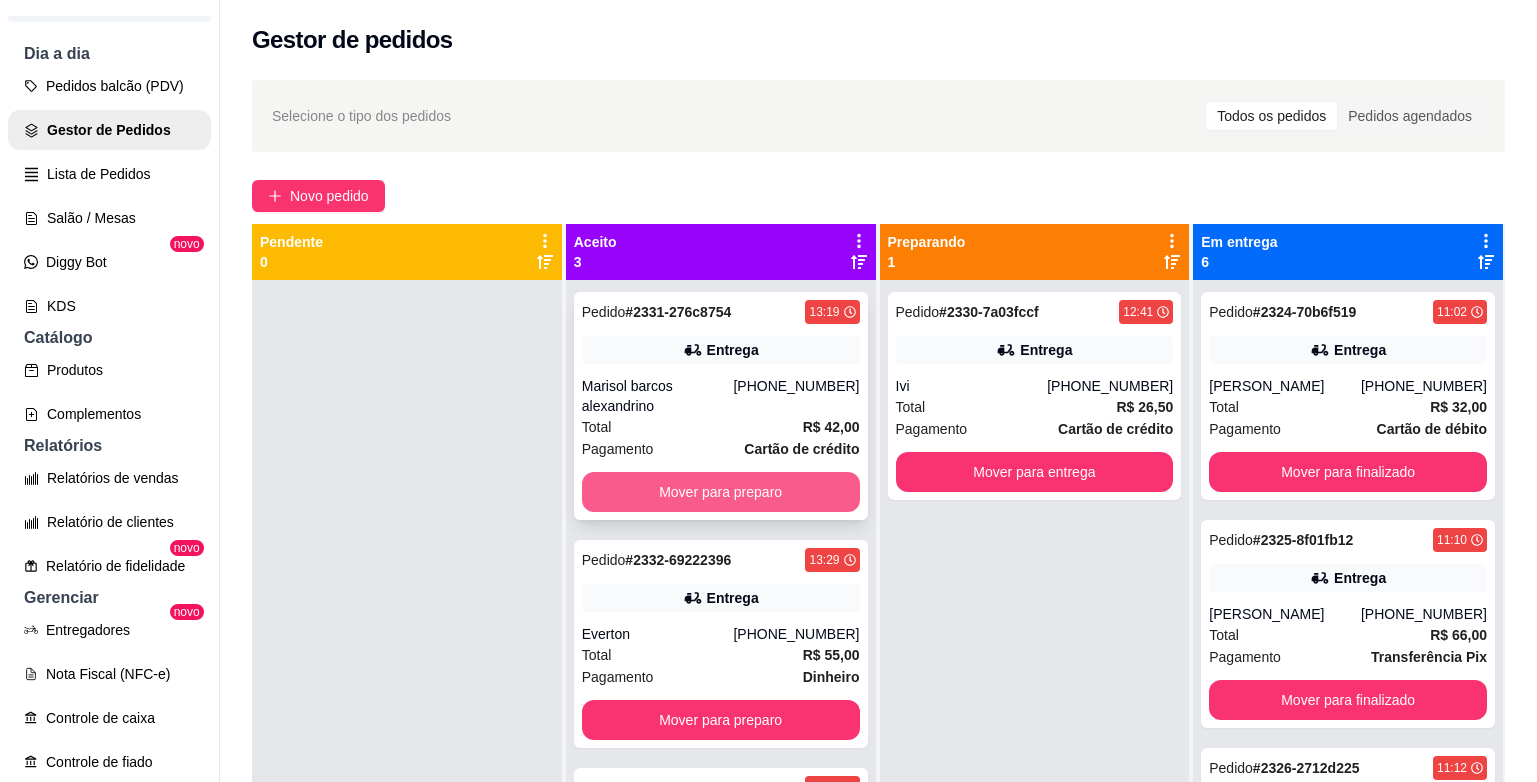 click on "Mover para preparo" at bounding box center [721, 492] 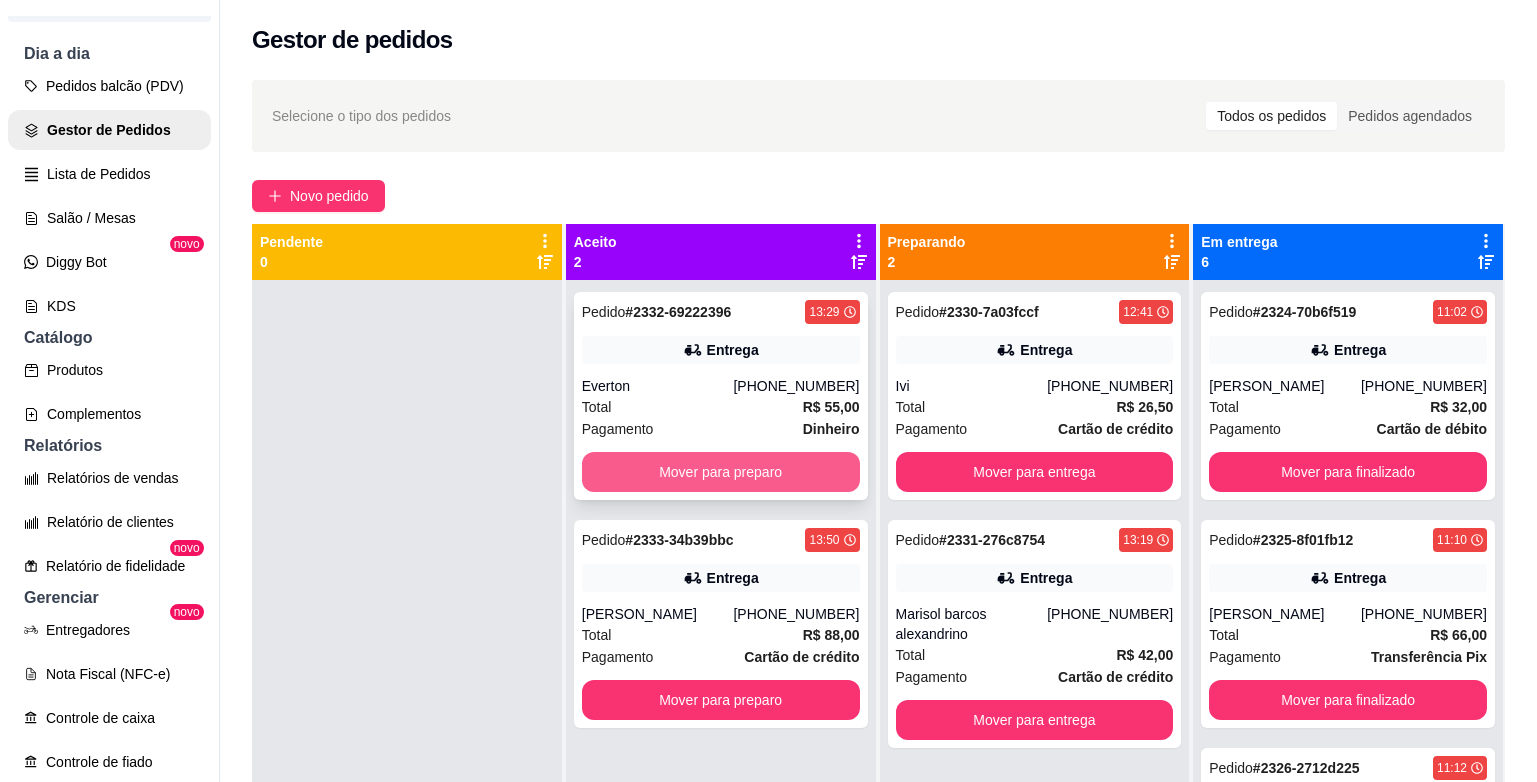 click on "Mover para preparo" at bounding box center (721, 472) 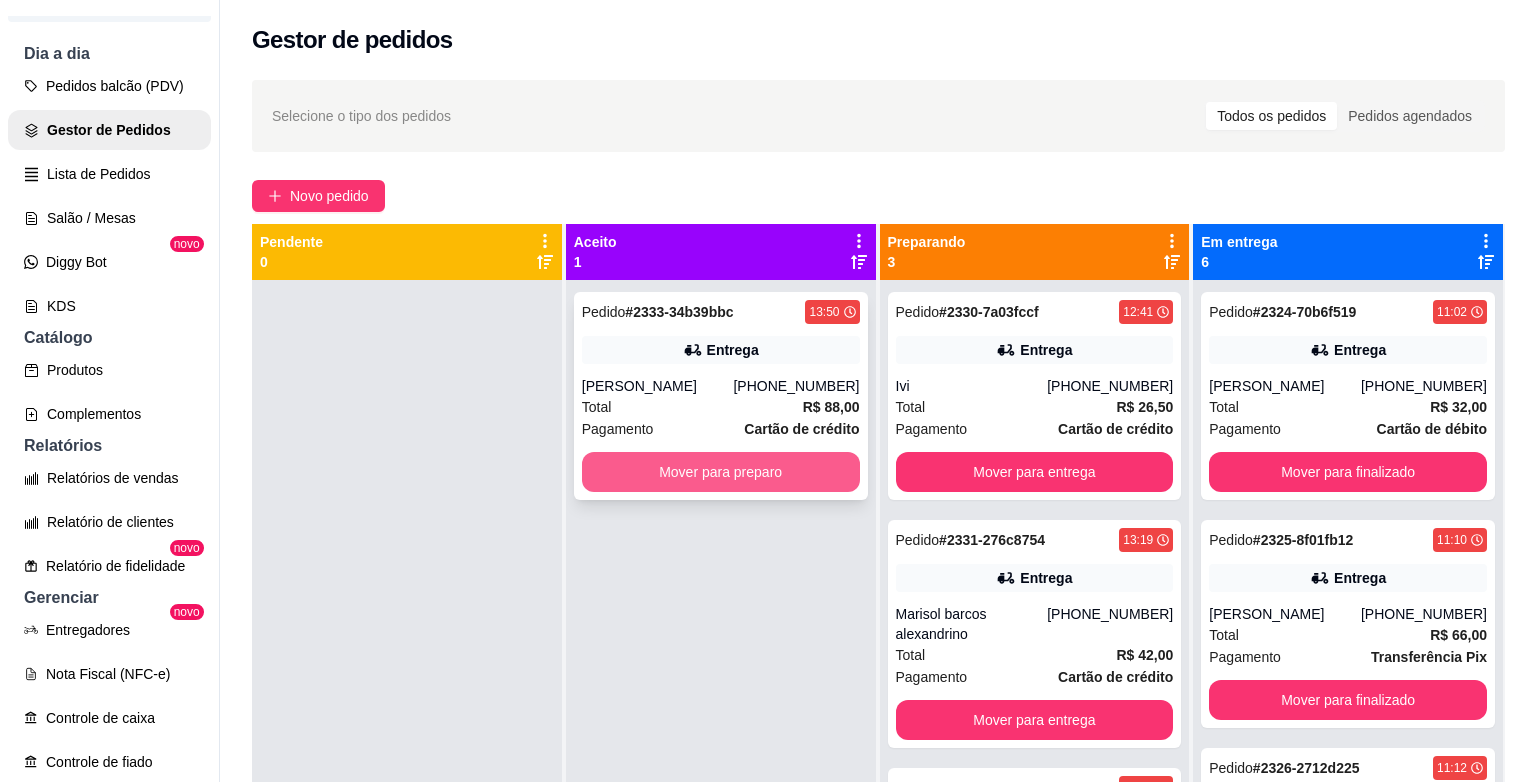 click on "Mover para preparo" at bounding box center (721, 472) 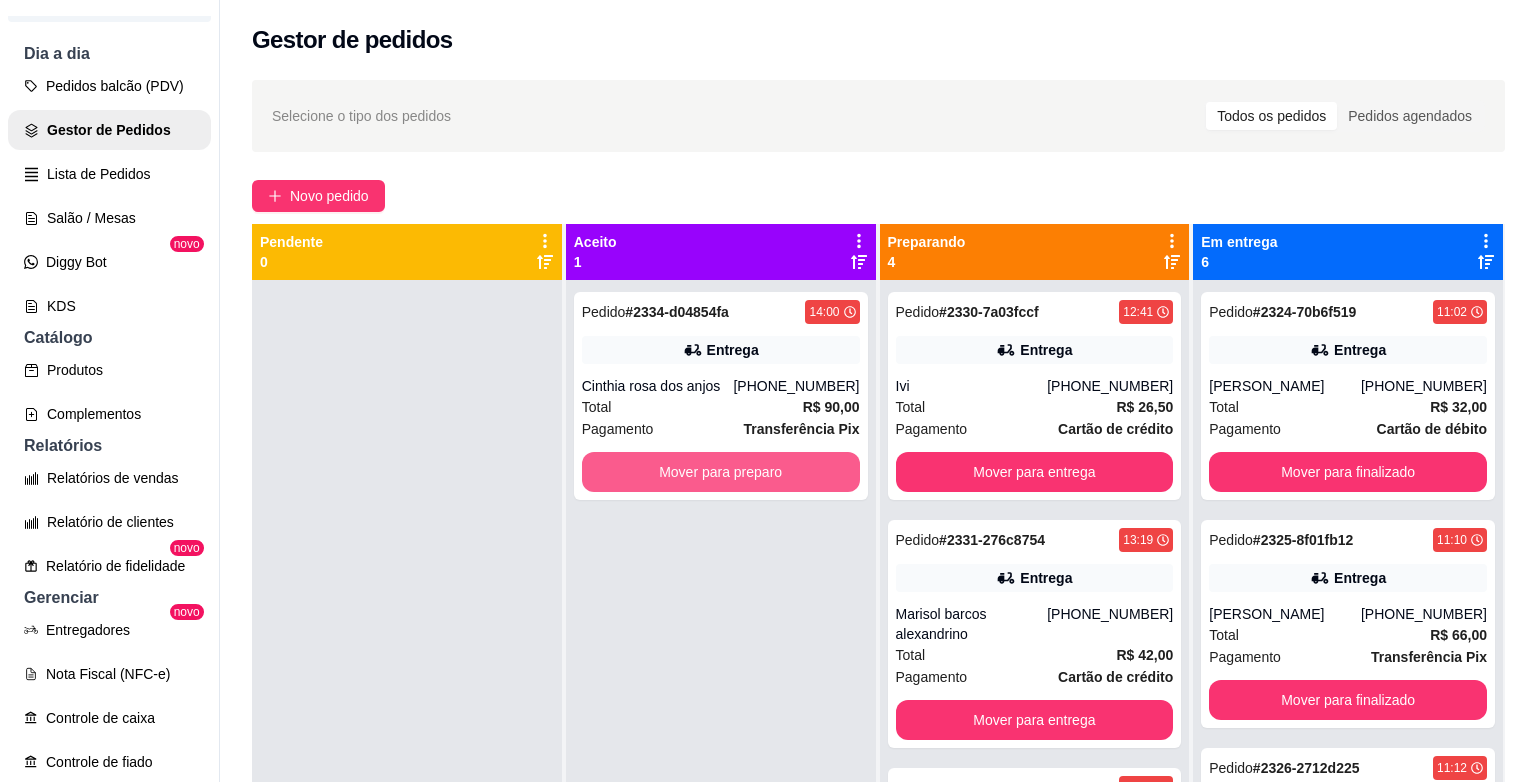 click on "Mover para preparo" at bounding box center (721, 472) 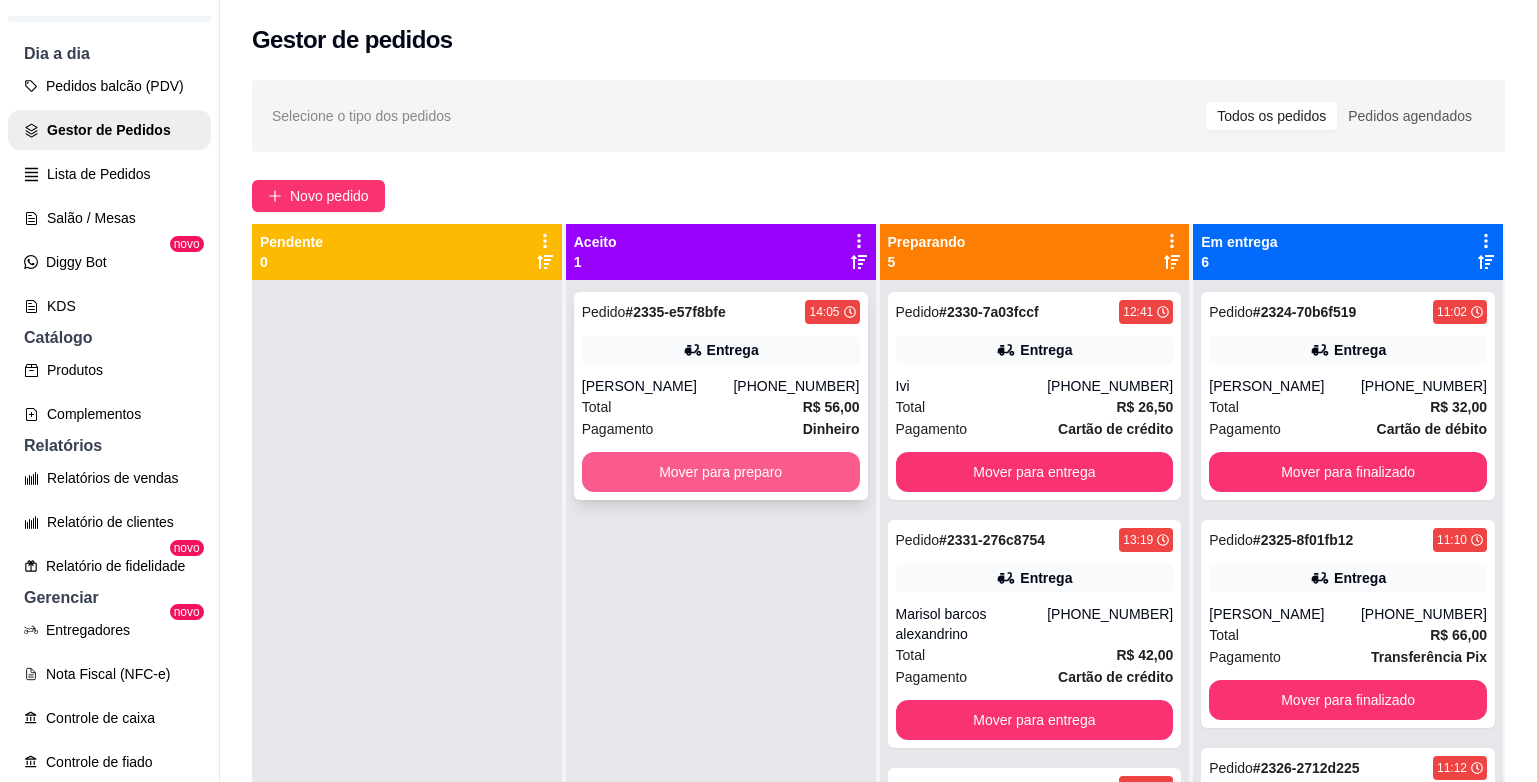click on "Mover para preparo" at bounding box center [721, 472] 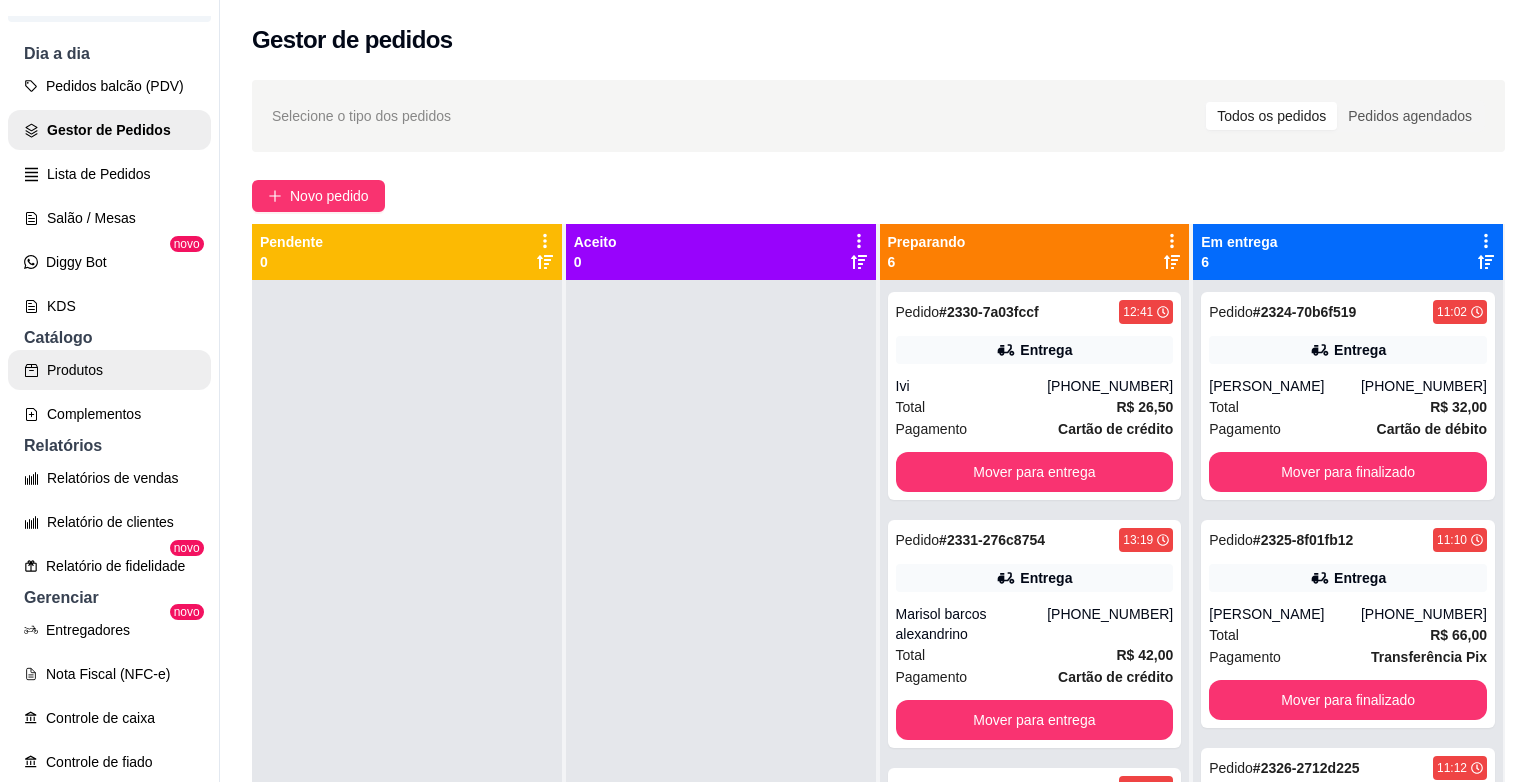 click on "Produtos" at bounding box center [109, 370] 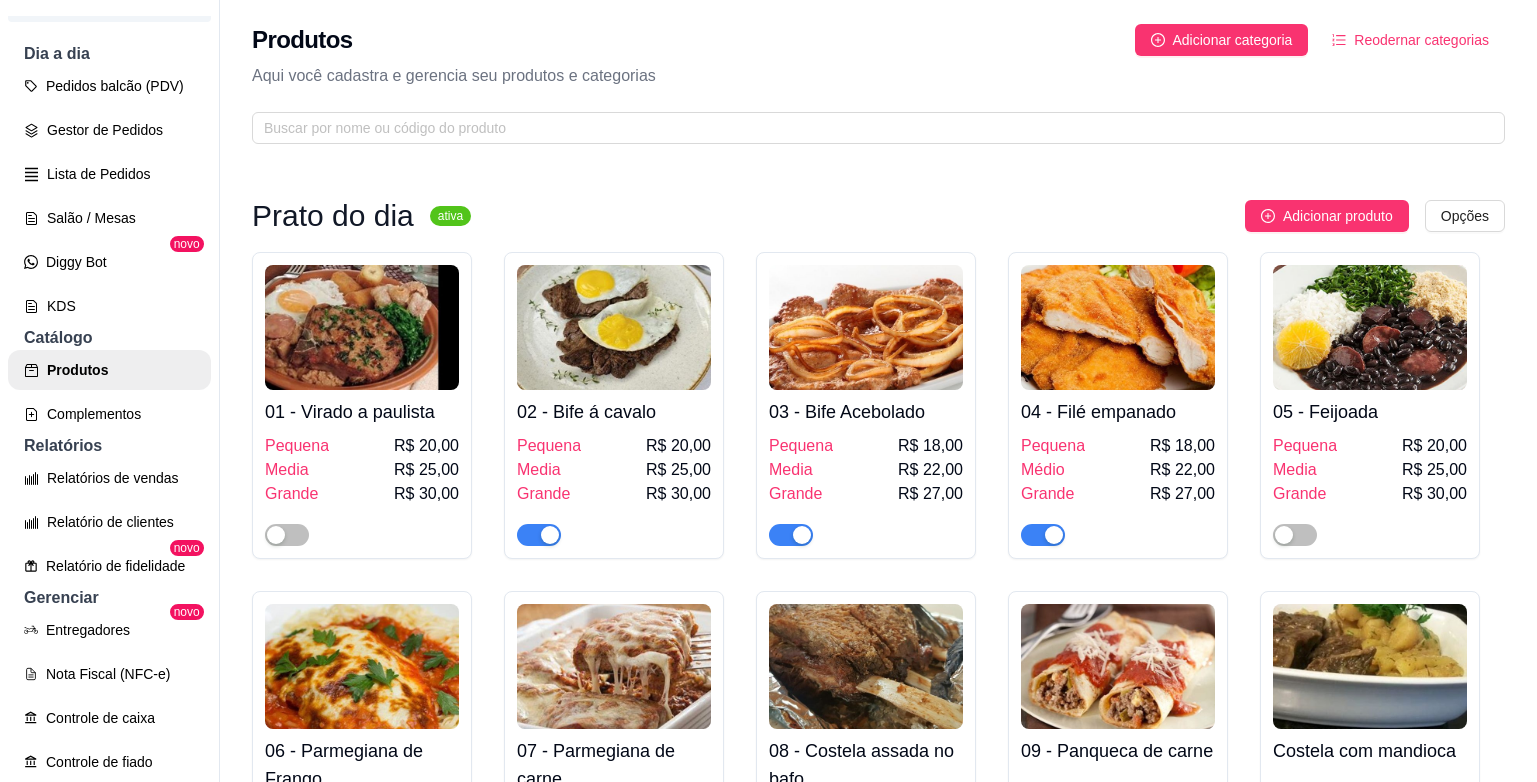 scroll, scrollTop: 200, scrollLeft: 0, axis: vertical 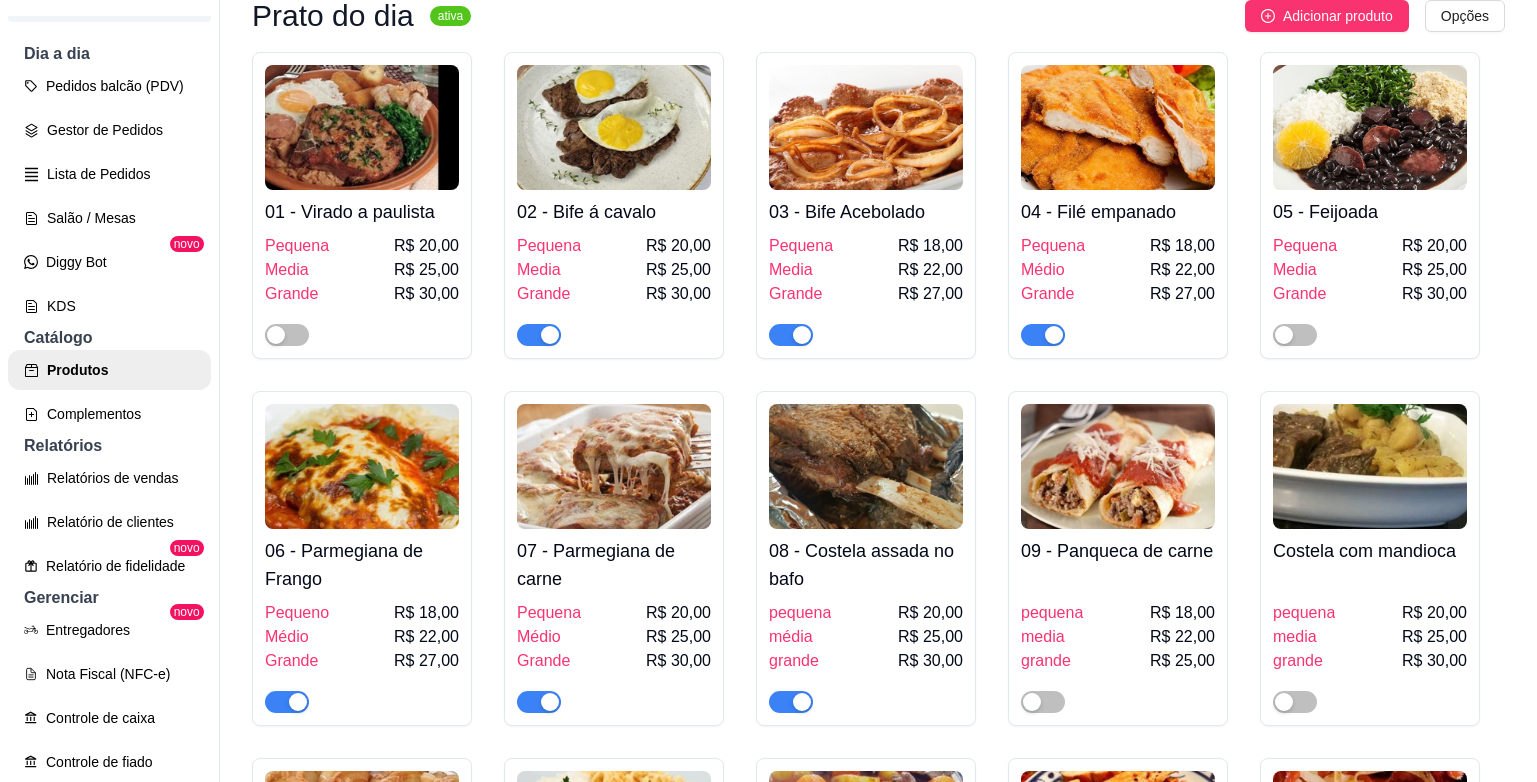 click at bounding box center (791, 702) 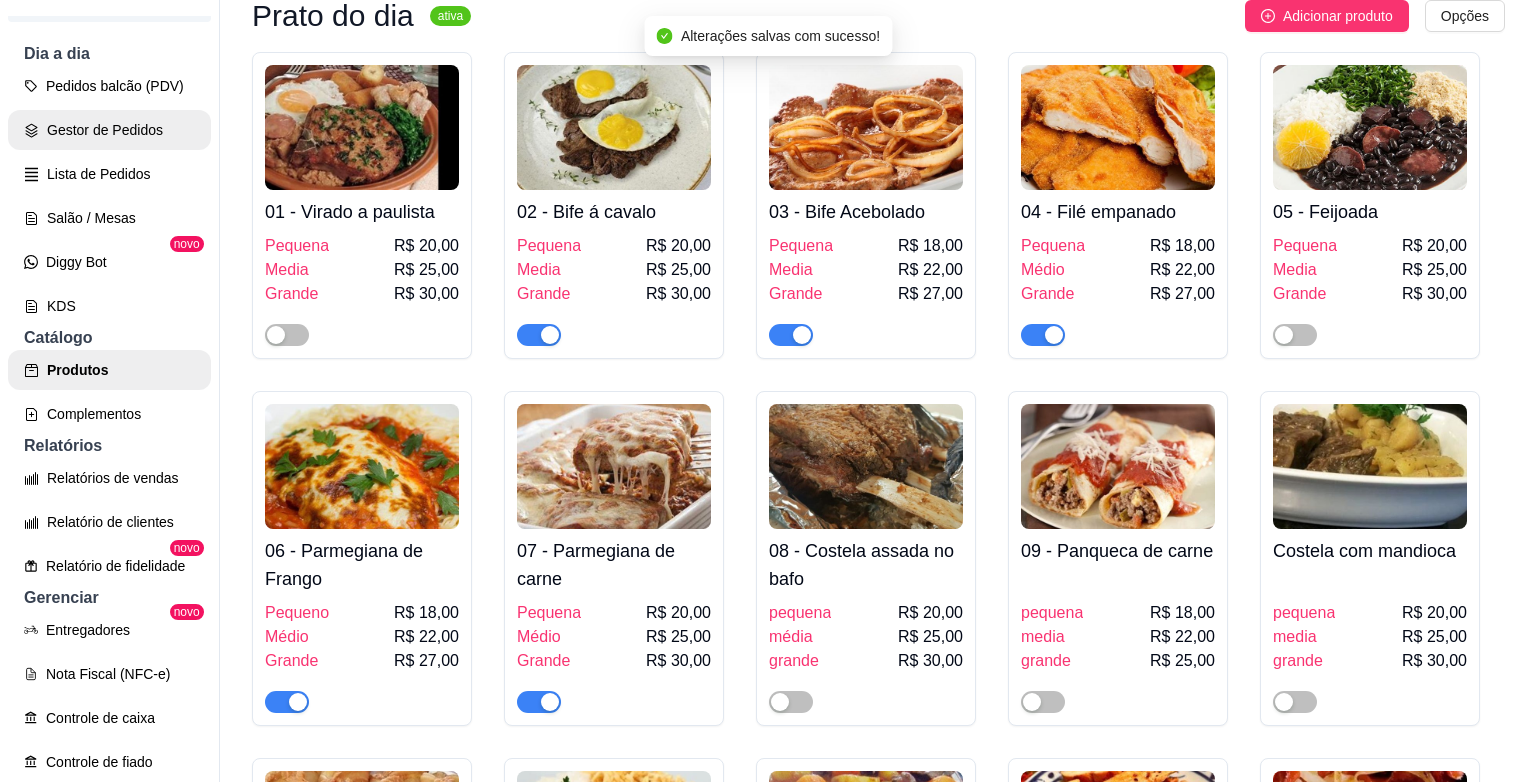 click on "Gestor de Pedidos" at bounding box center [109, 130] 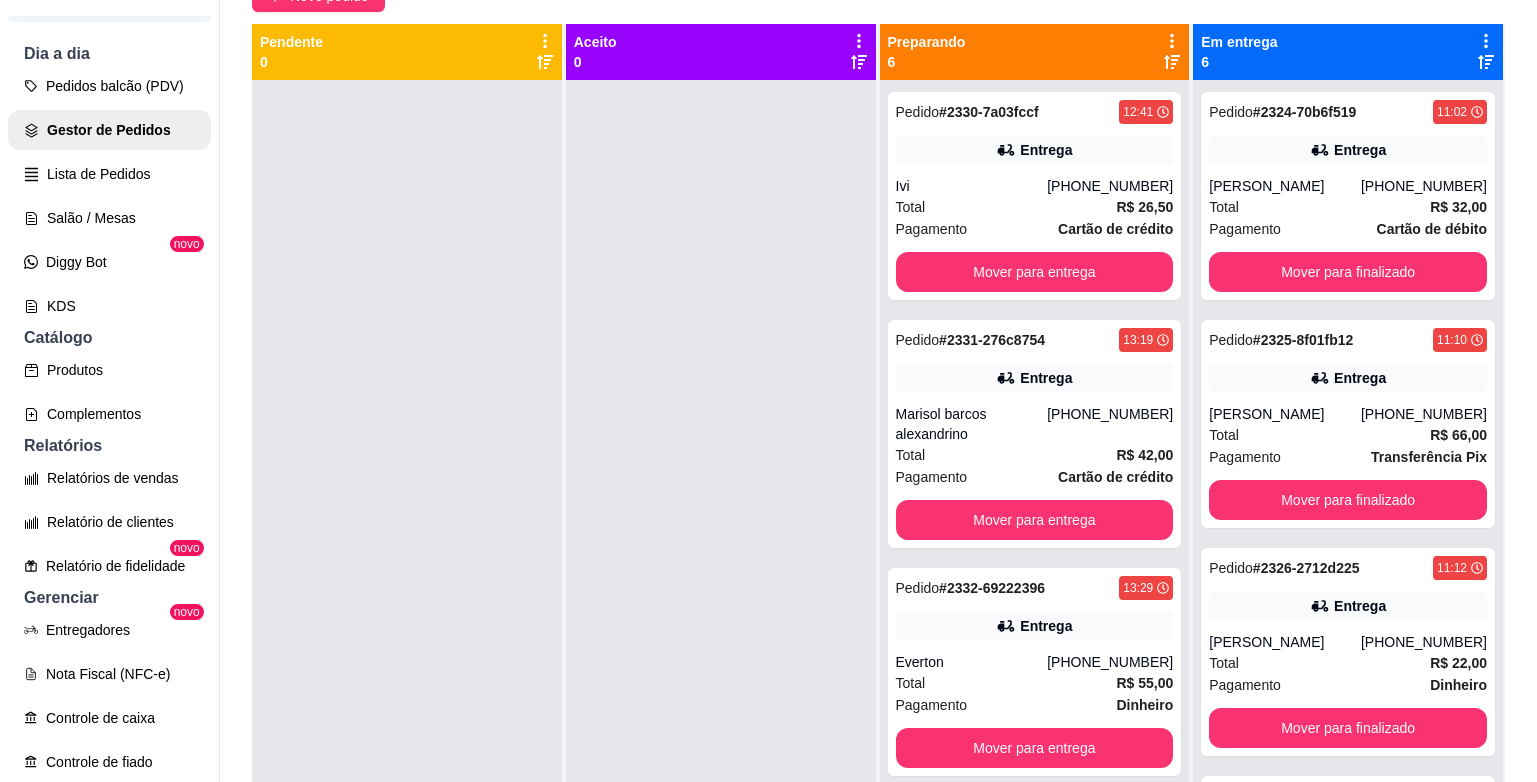 scroll, scrollTop: 0, scrollLeft: 0, axis: both 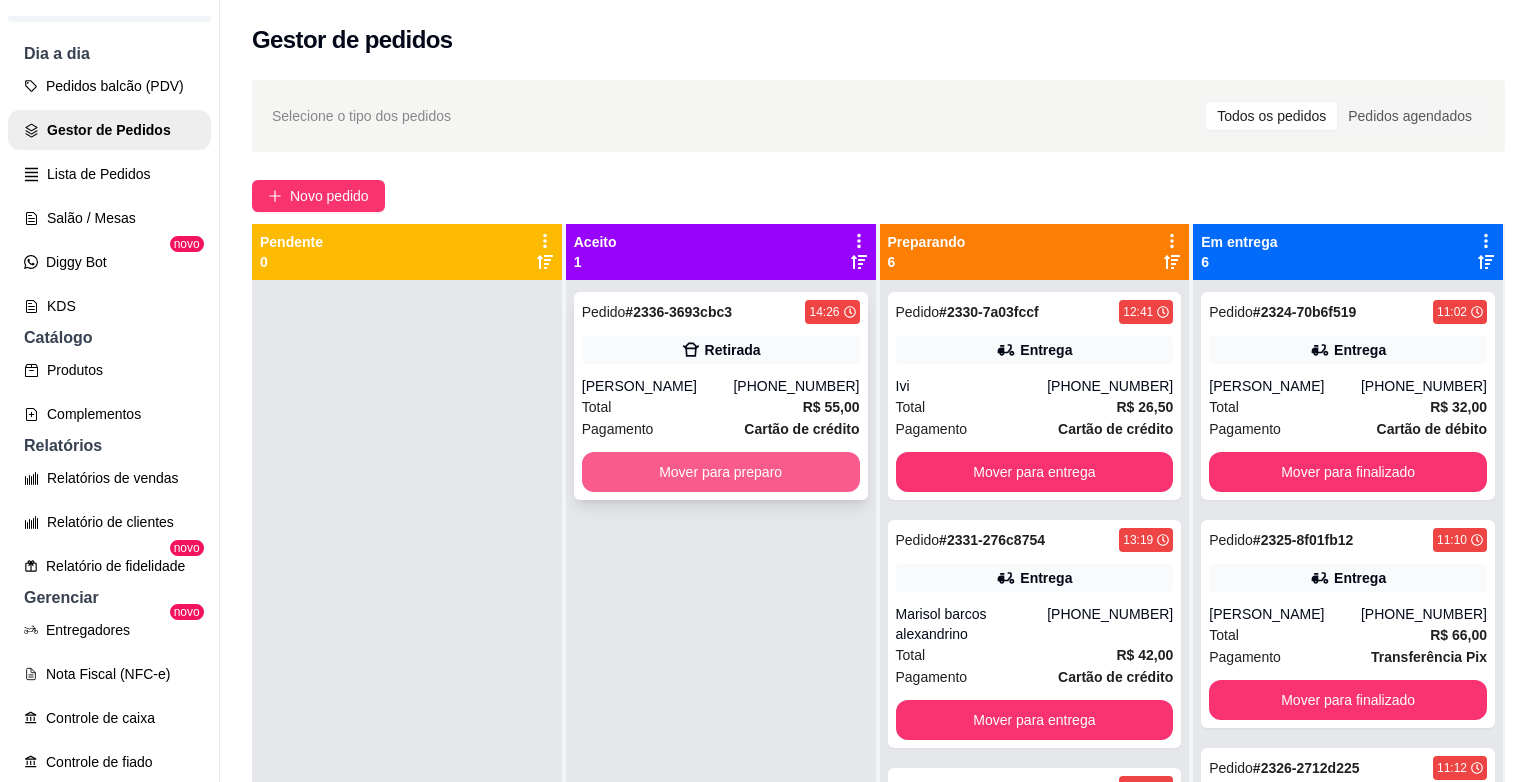 click on "Mover para preparo" at bounding box center (721, 472) 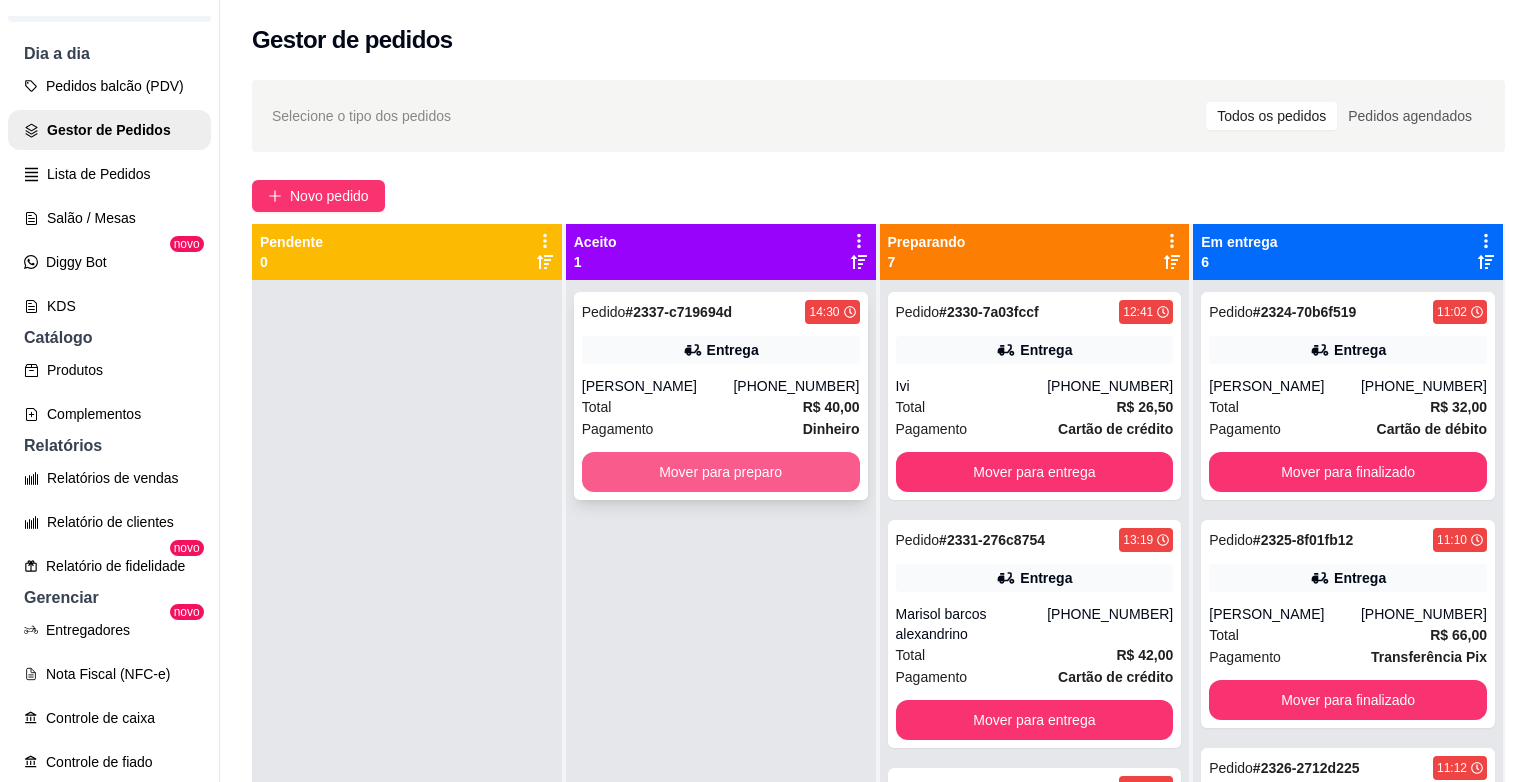 click on "Mover para preparo" at bounding box center [721, 472] 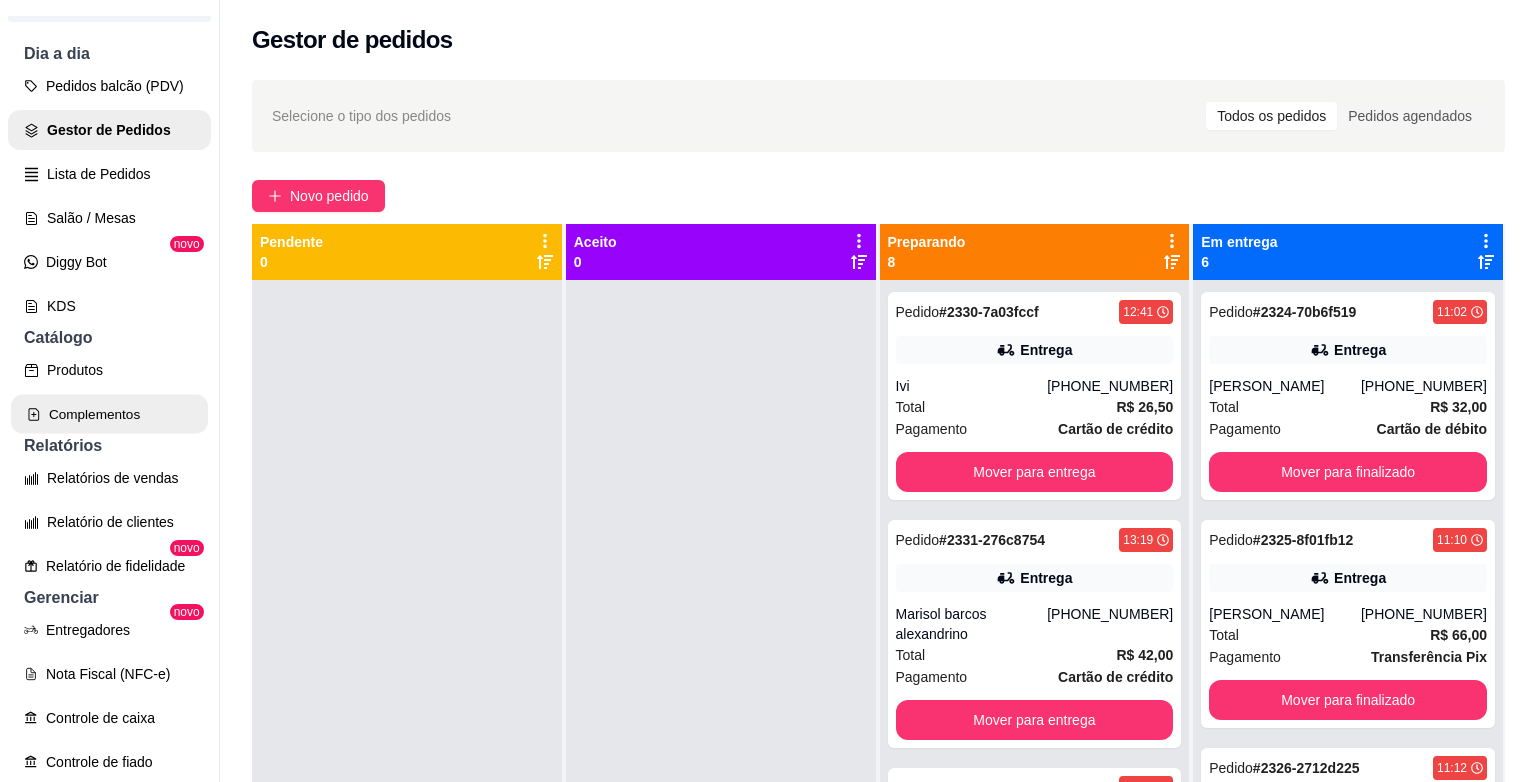 click on "Complementos" at bounding box center [109, 414] 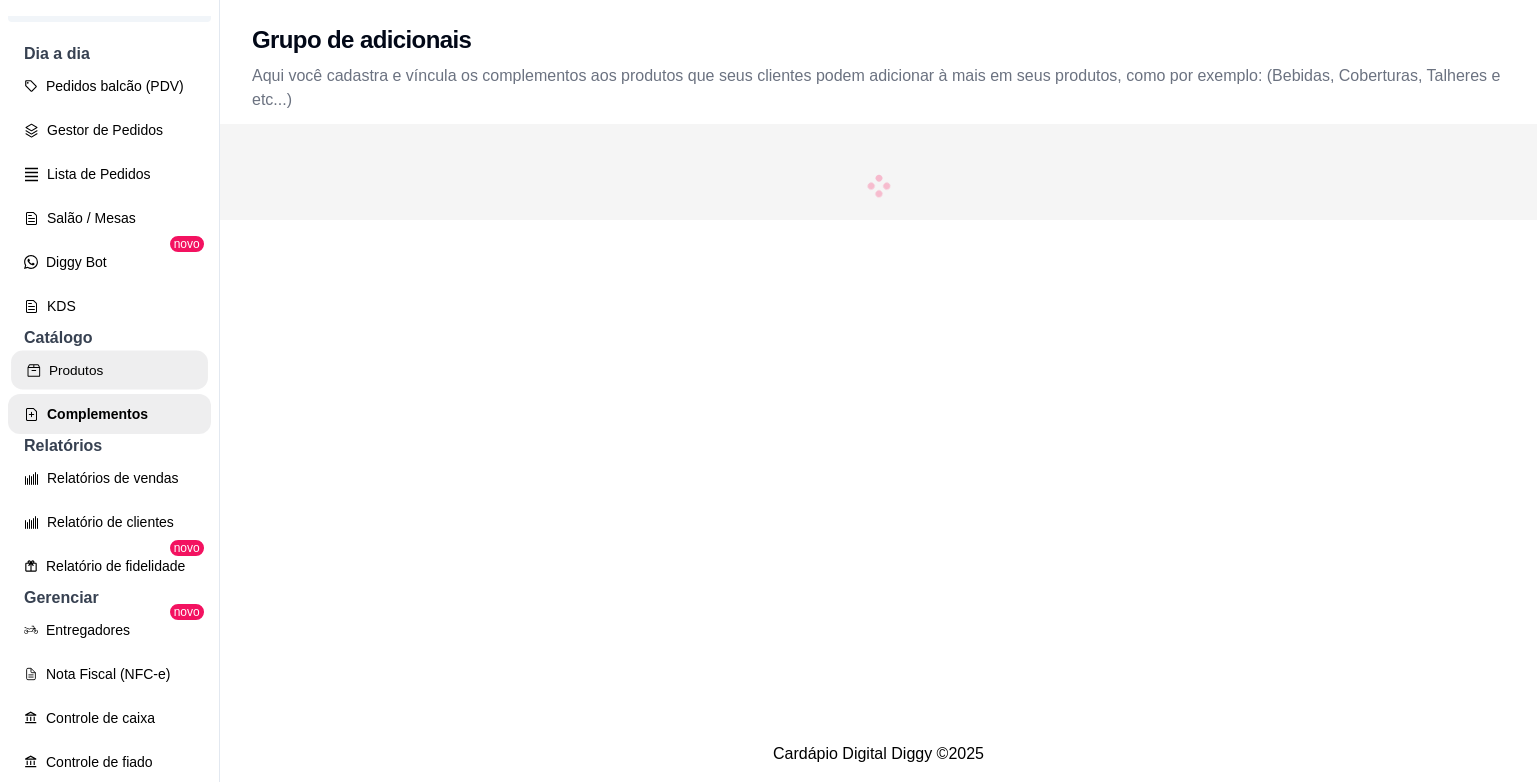 click on "Produtos" at bounding box center (109, 370) 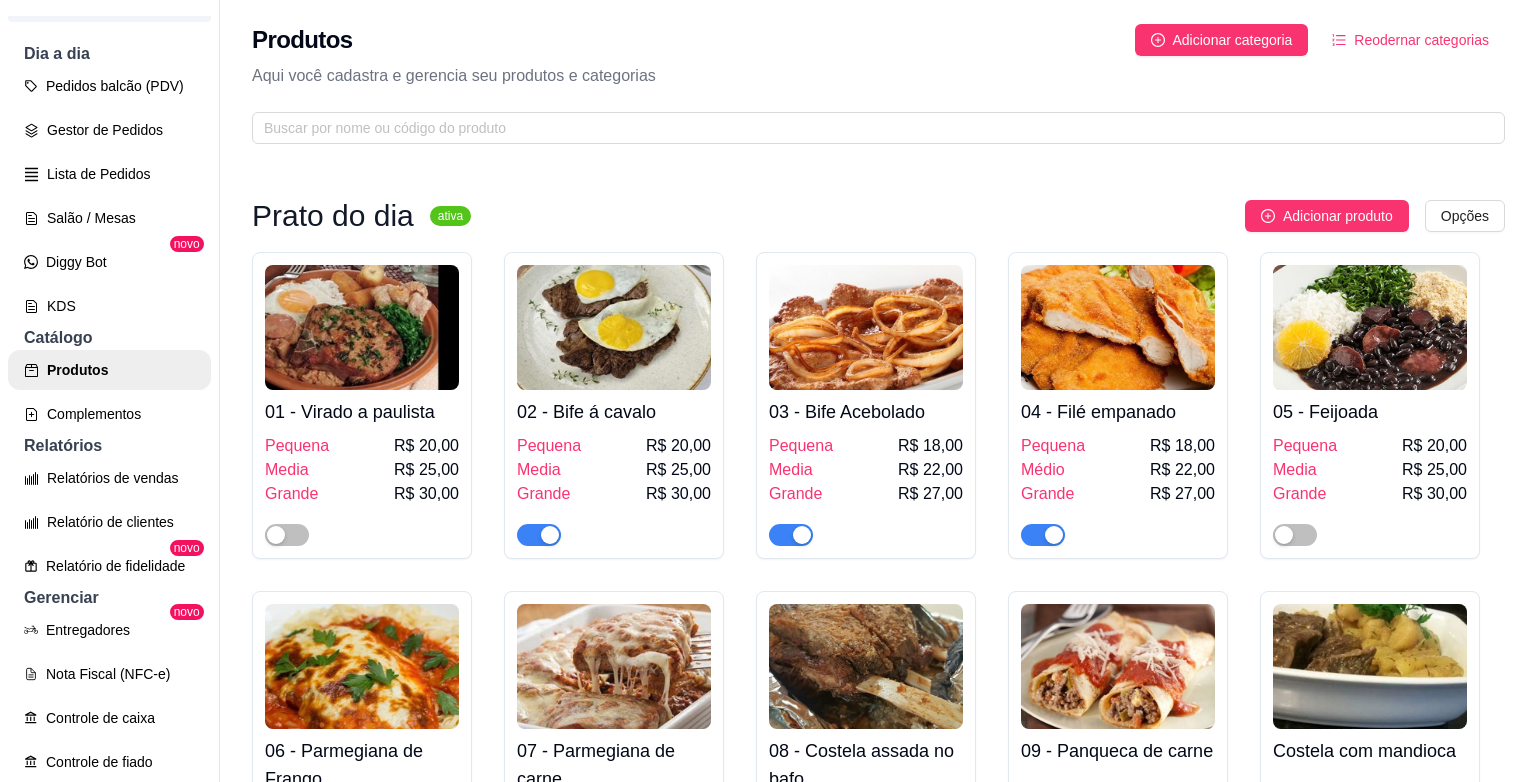 click at bounding box center (550, 535) 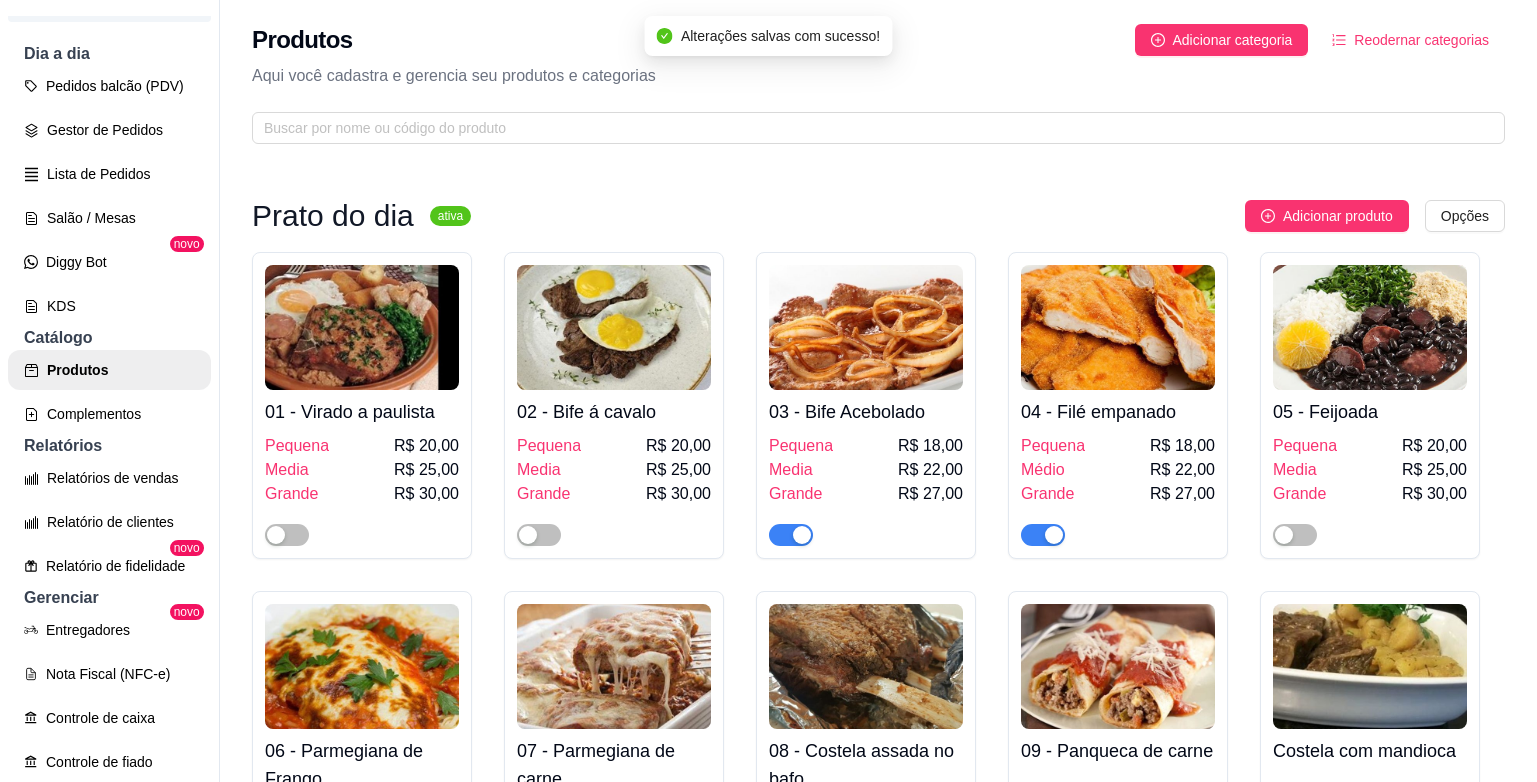 click at bounding box center [791, 535] 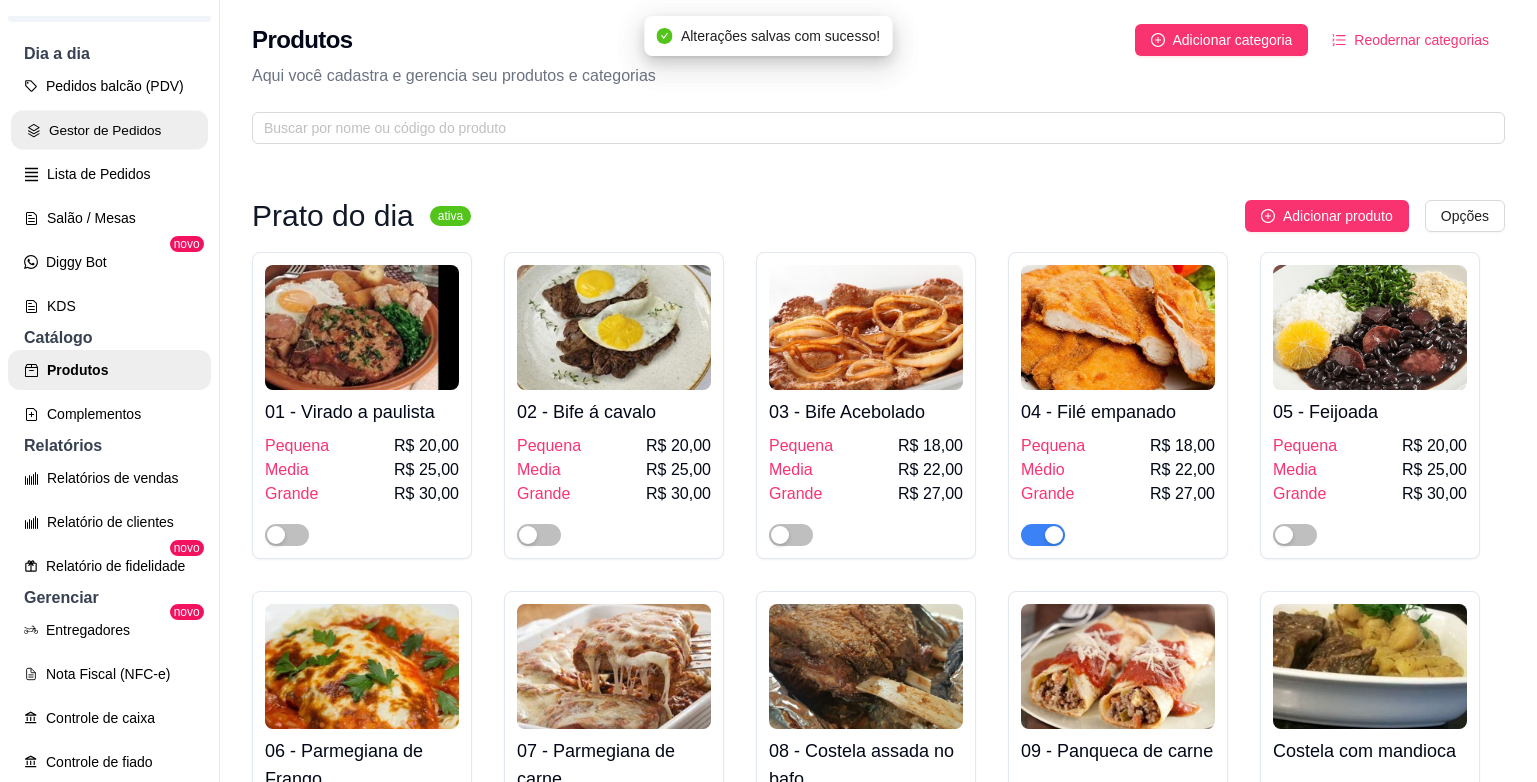 click on "Gestor de Pedidos" at bounding box center [109, 130] 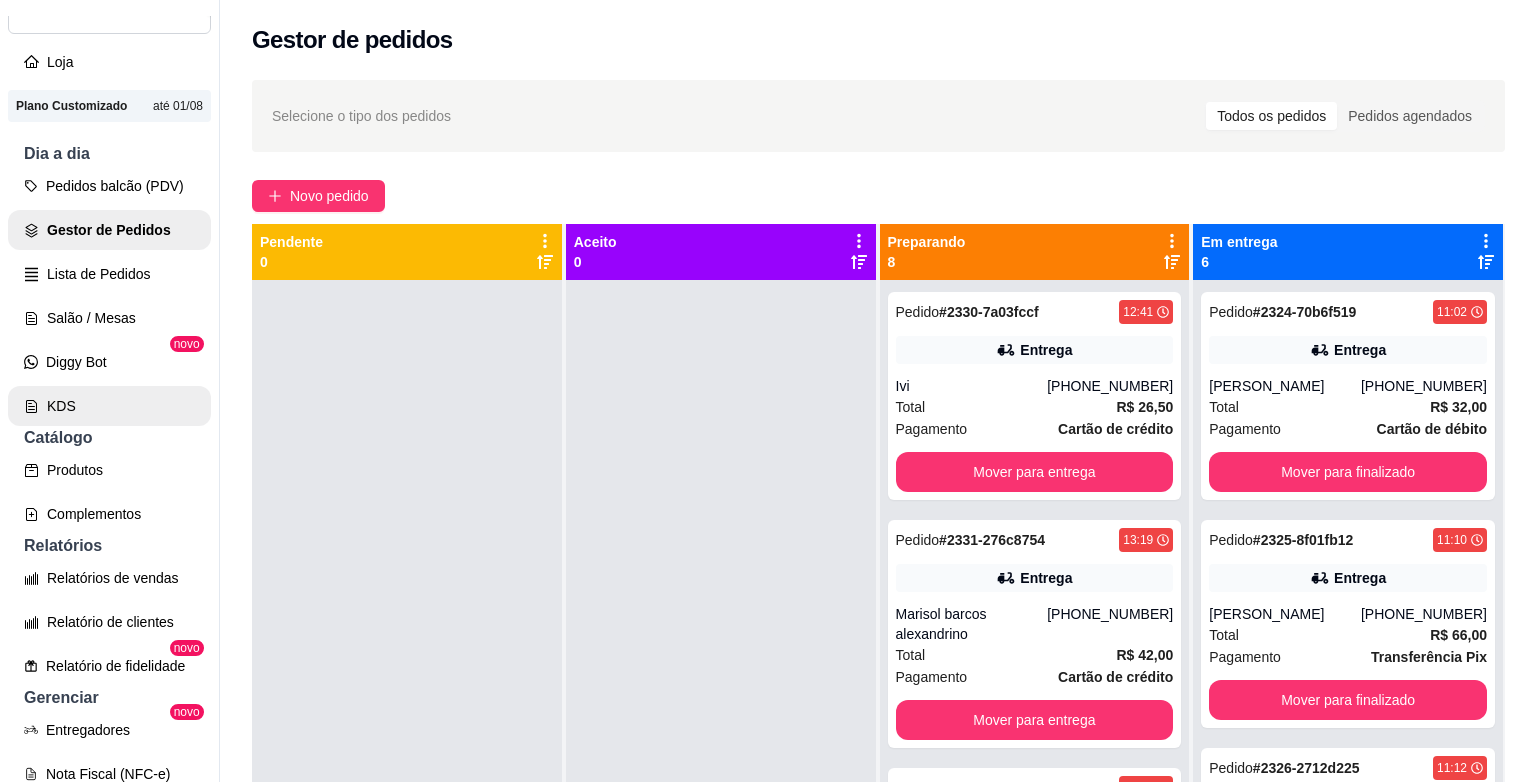 scroll, scrollTop: 0, scrollLeft: 0, axis: both 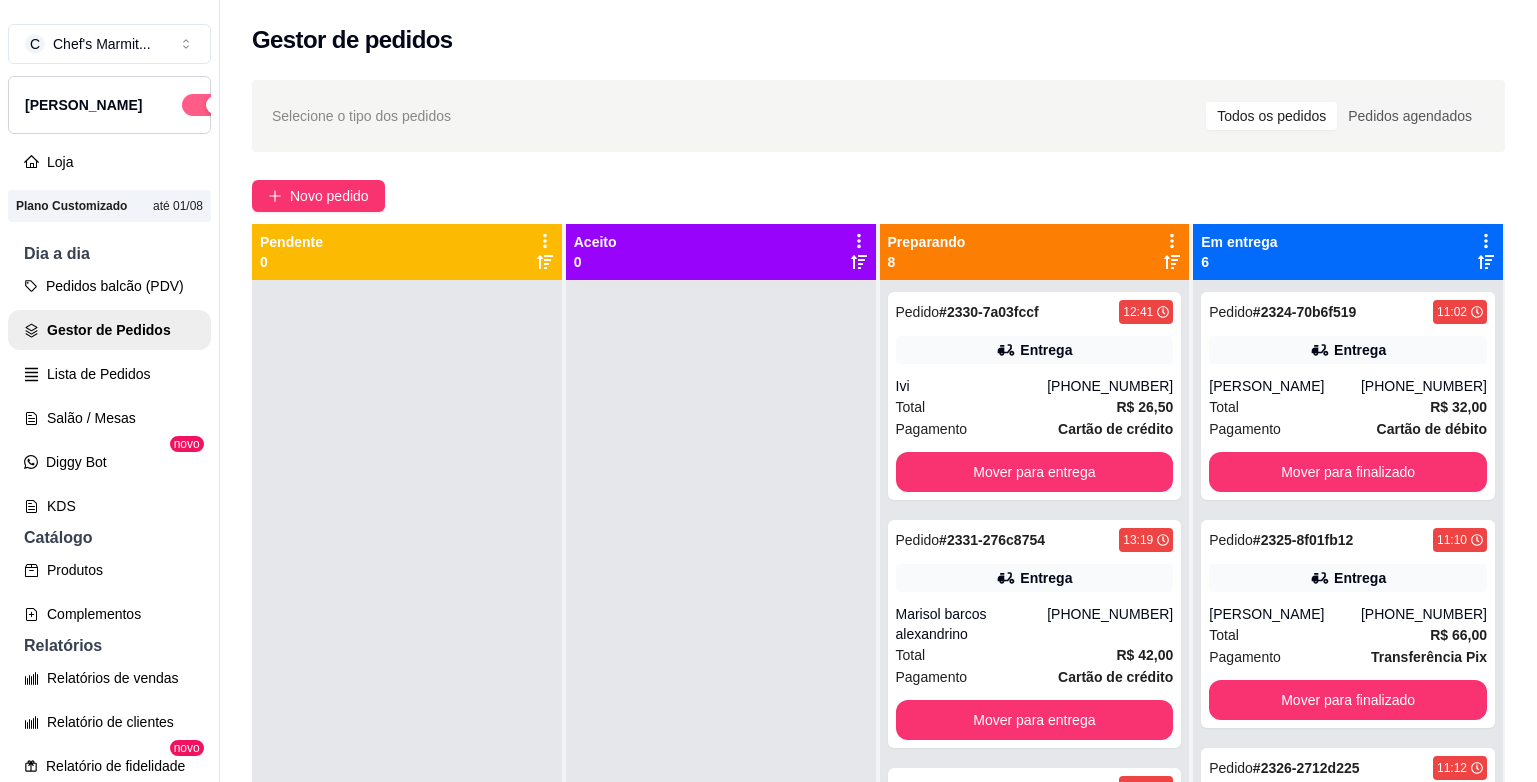 drag, startPoint x: 141, startPoint y: 113, endPoint x: 153, endPoint y: 122, distance: 15 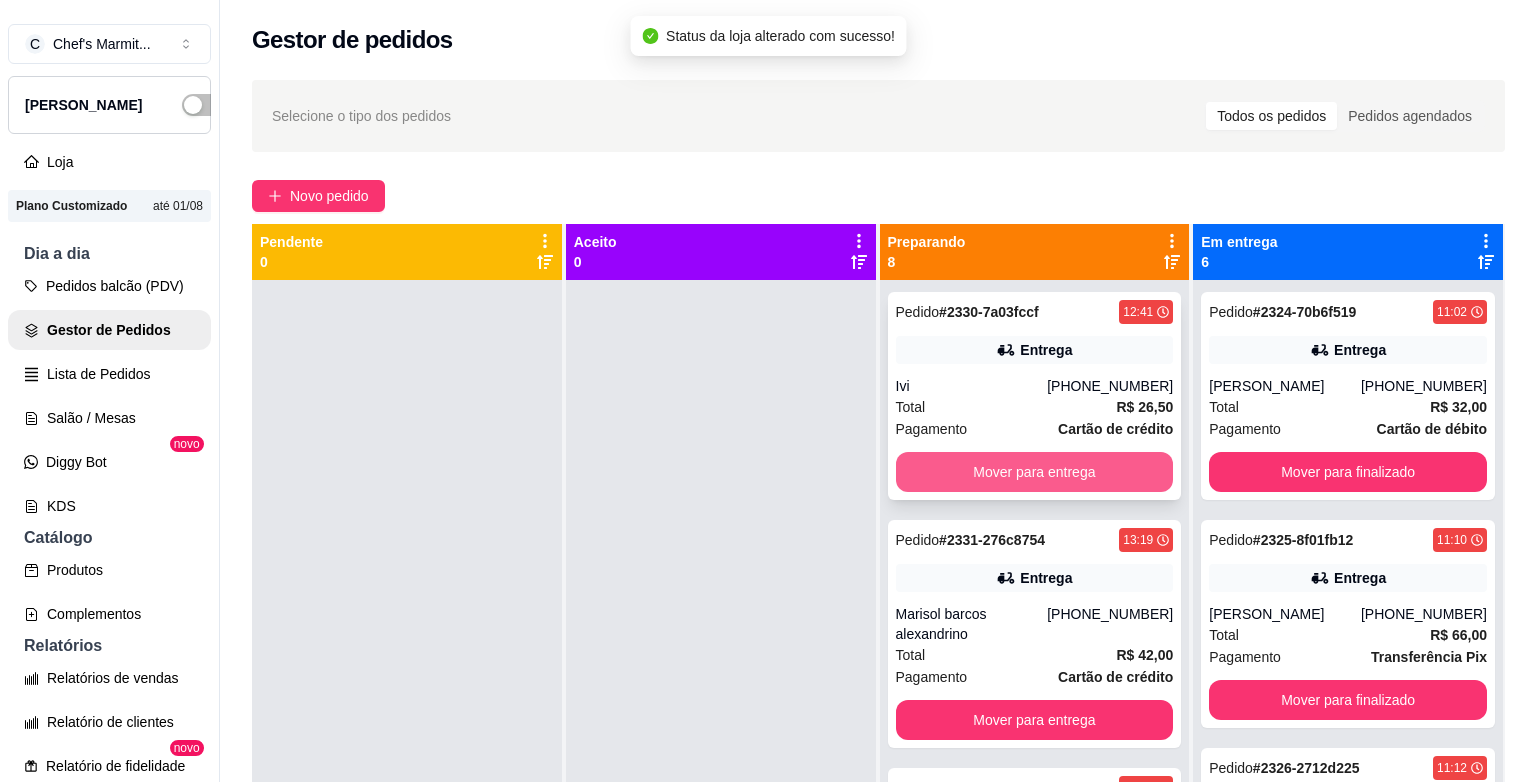click on "Mover para entrega" at bounding box center (1035, 472) 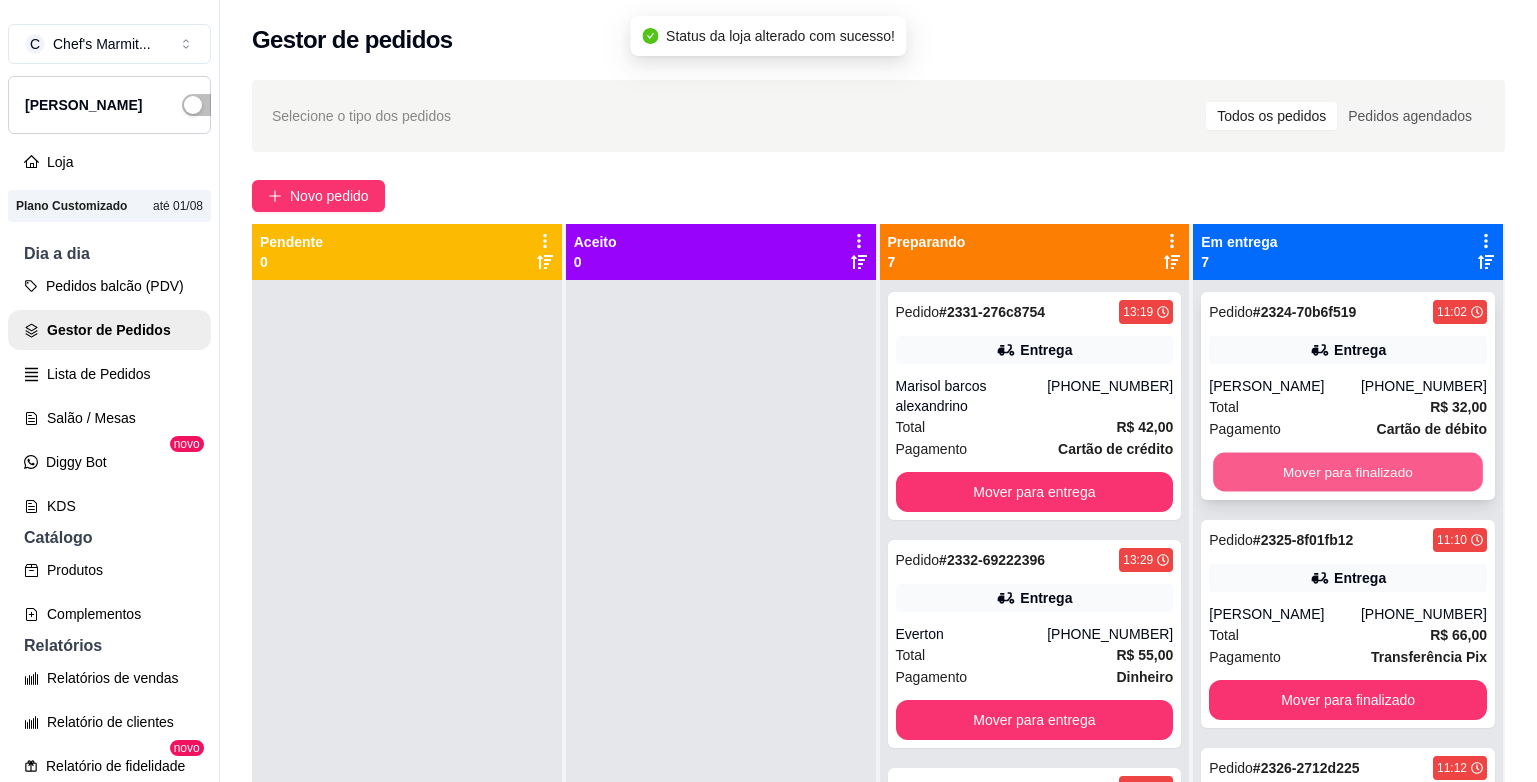 click on "Mover para finalizado" at bounding box center [1347, 472] 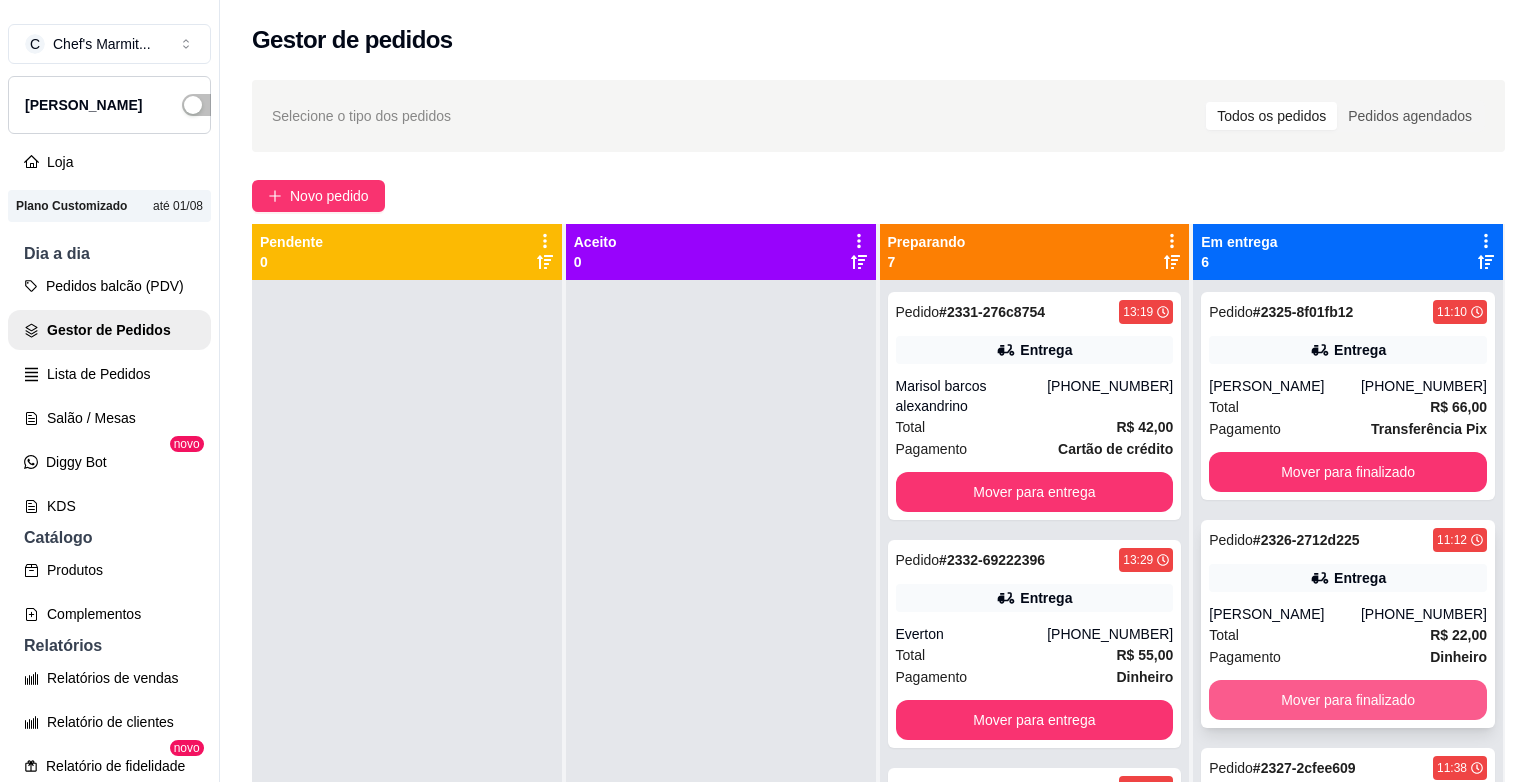 click on "Mover para finalizado" at bounding box center (1348, 700) 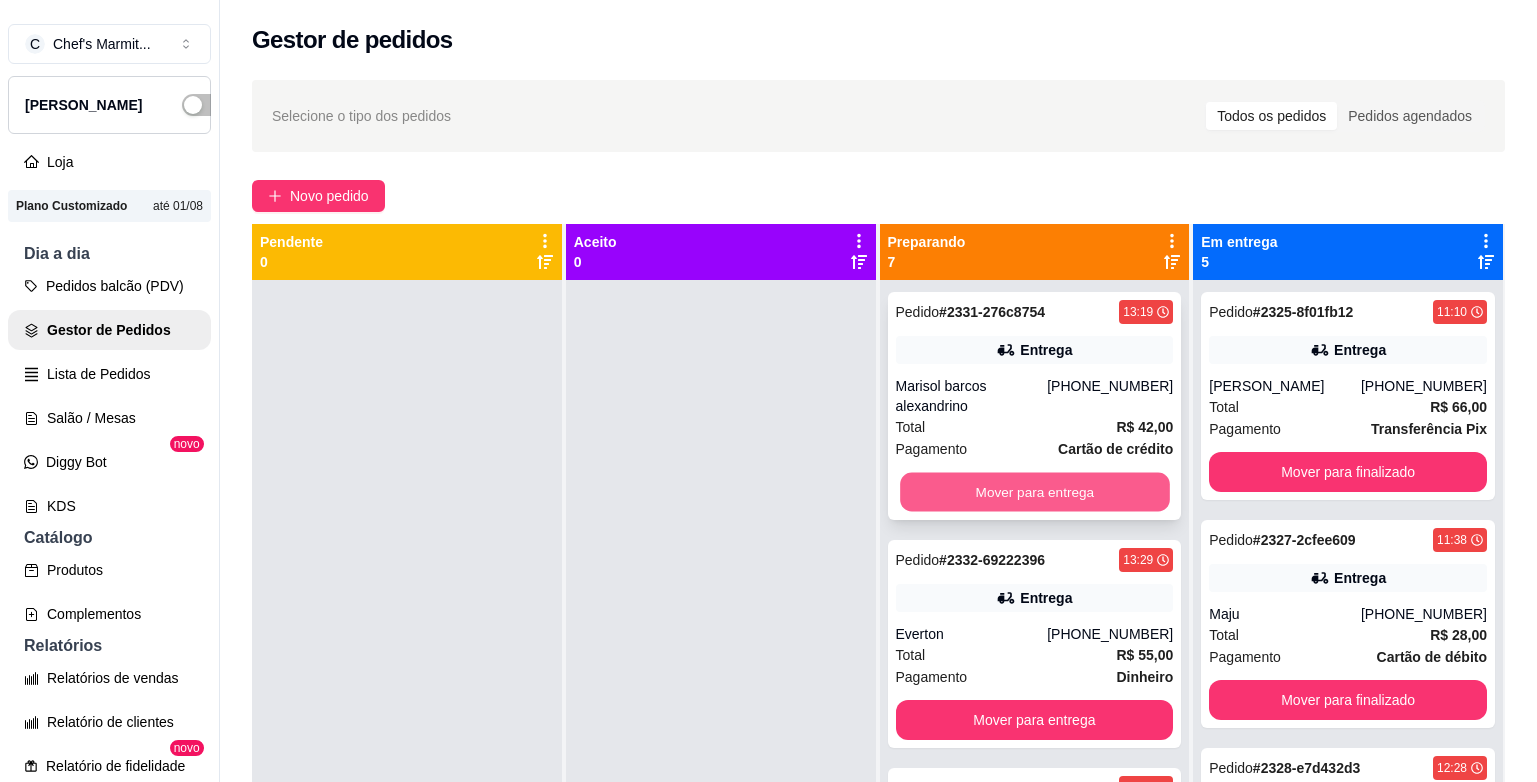 click on "Mover para entrega" at bounding box center (1034, 492) 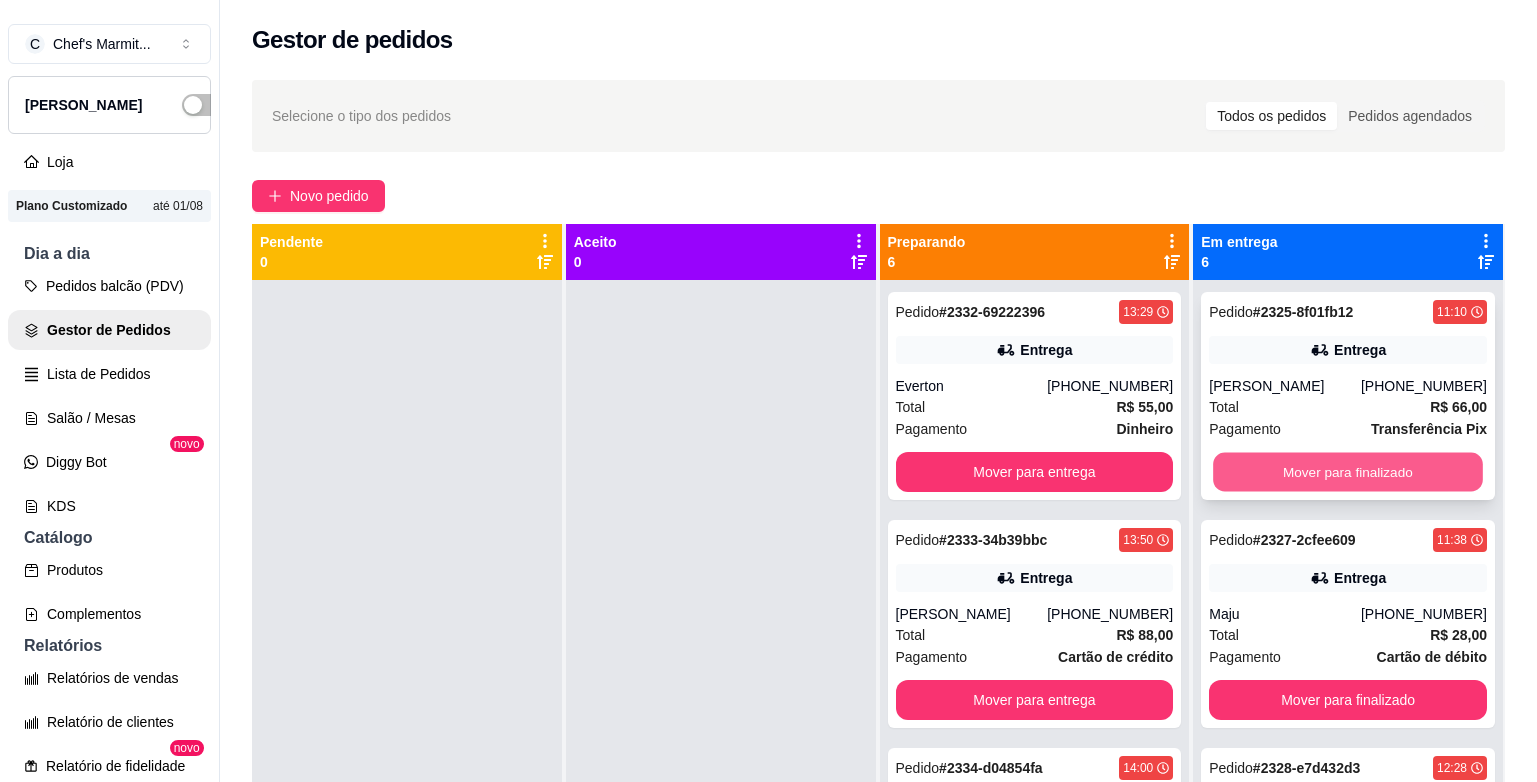click on "Mover para finalizado" at bounding box center [1347, 472] 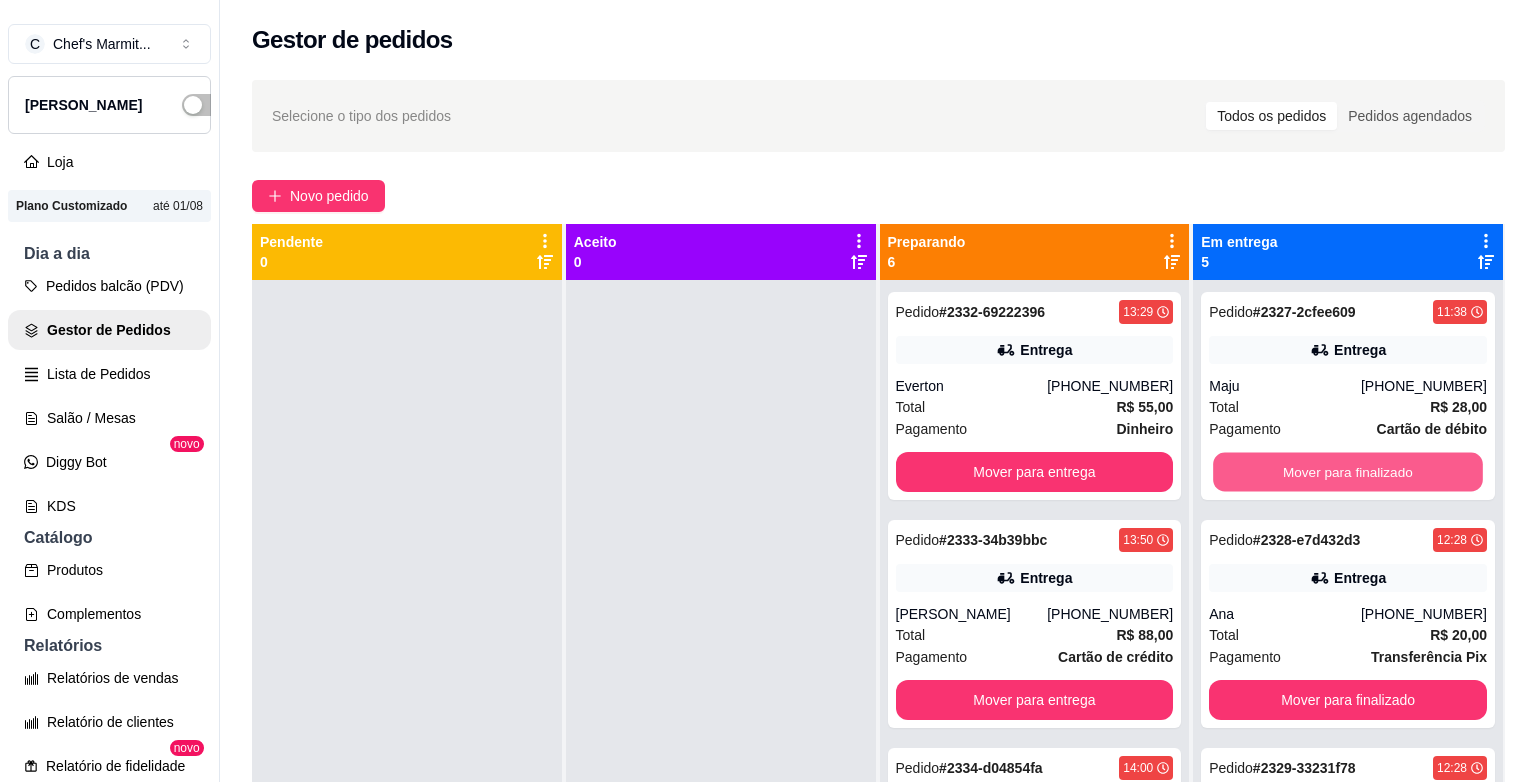 click on "Mover para finalizado" at bounding box center (1347, 472) 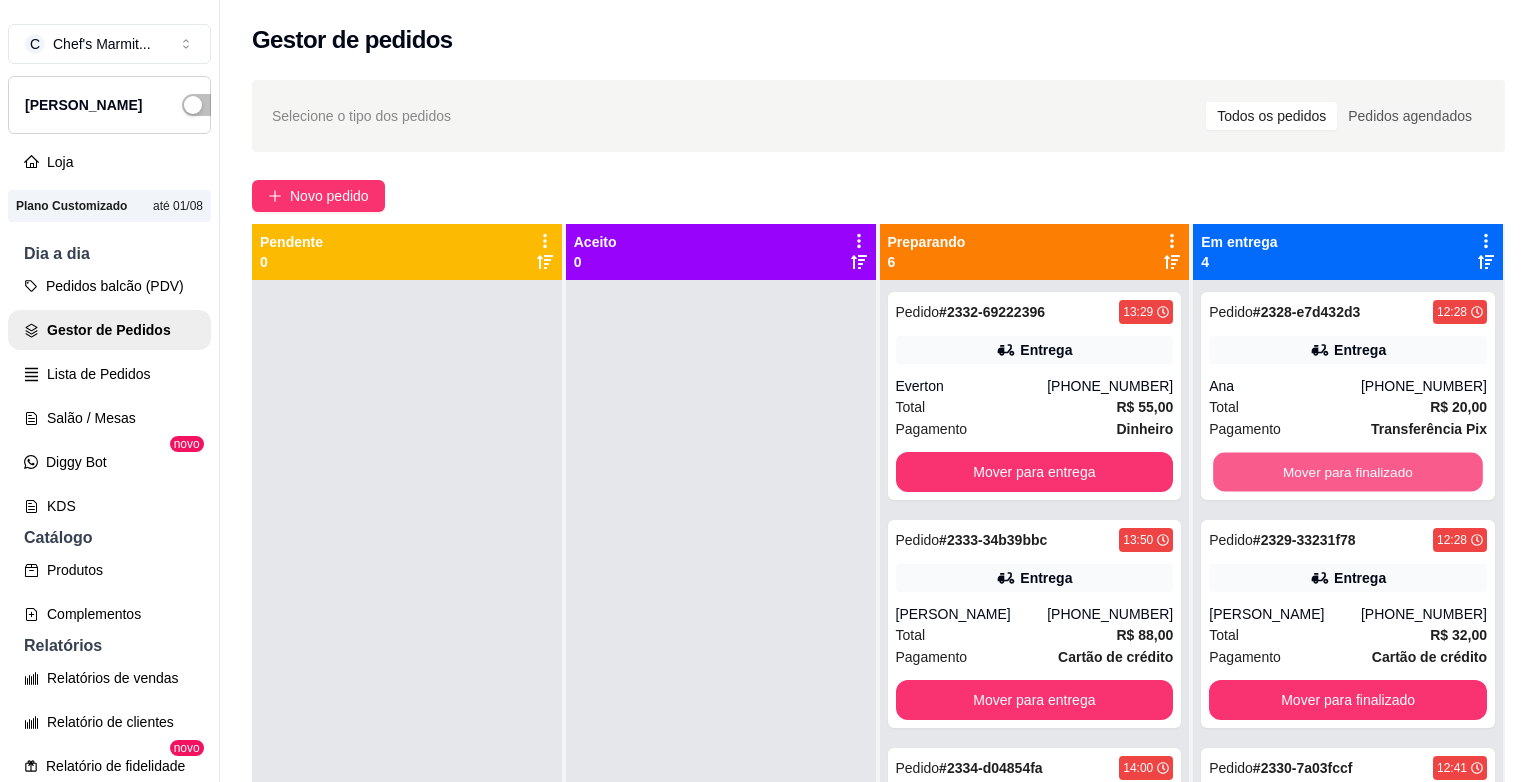 click on "Mover para finalizado" at bounding box center [1347, 472] 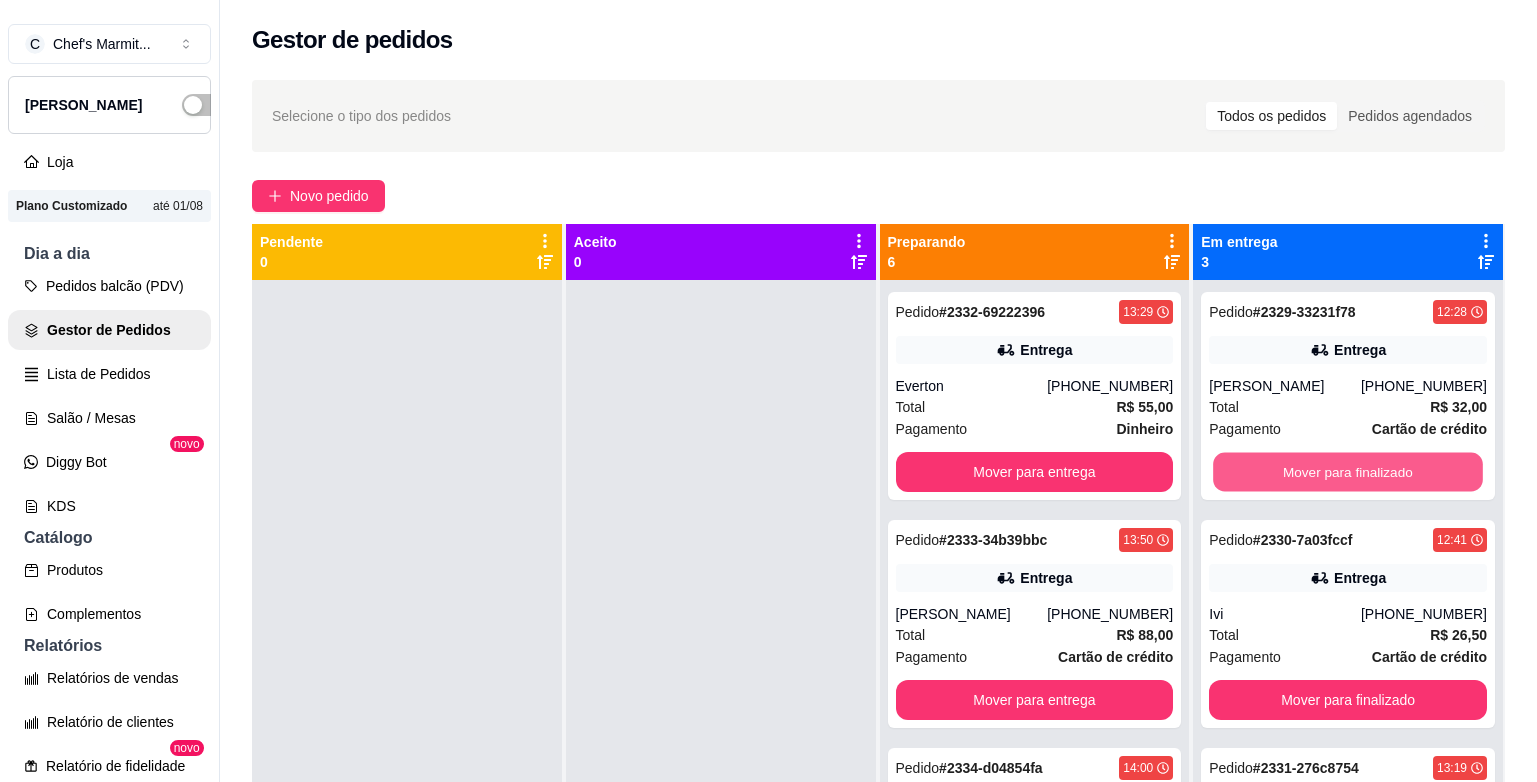 click on "Mover para finalizado" at bounding box center (1347, 472) 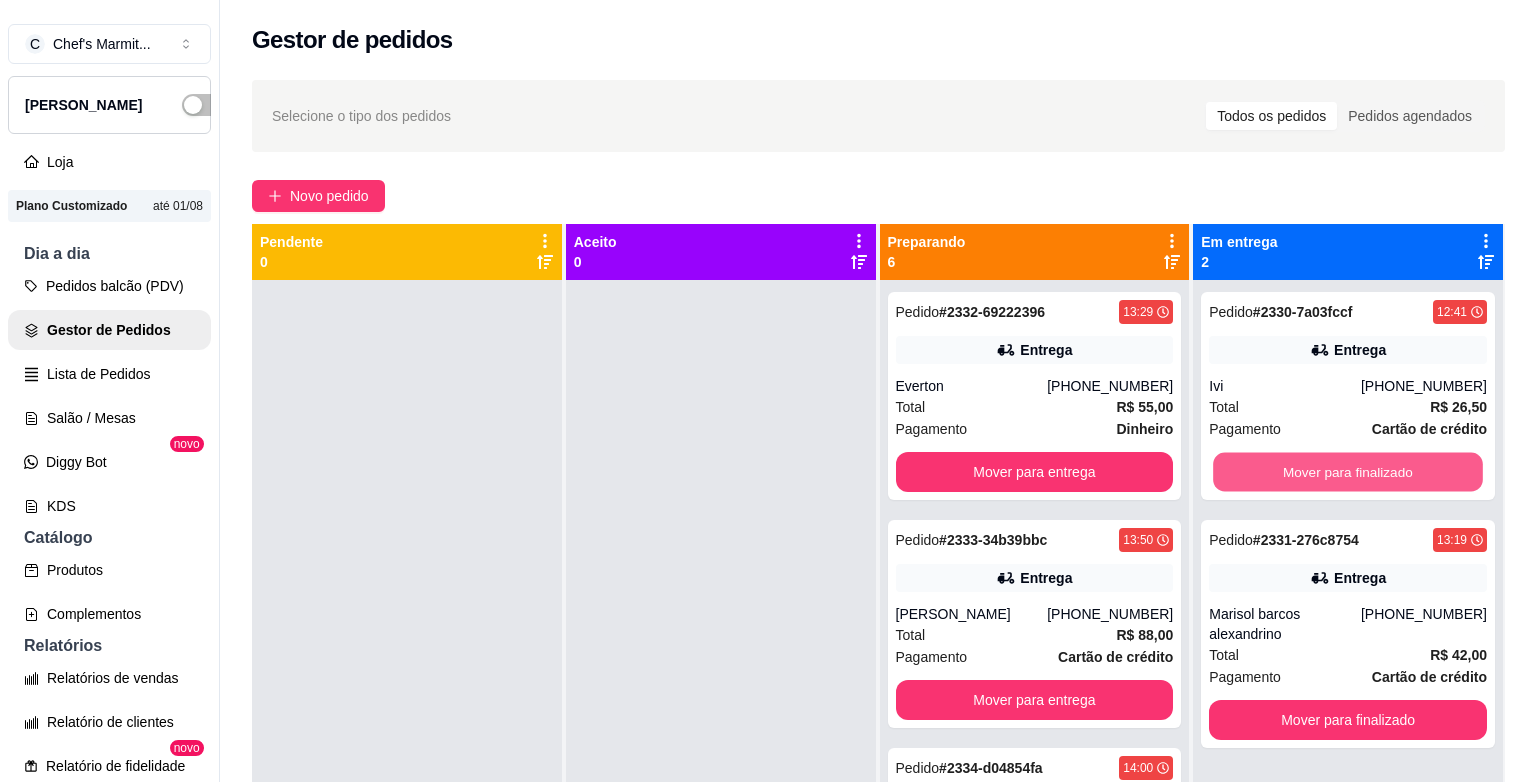 click on "Mover para finalizado" at bounding box center [1347, 472] 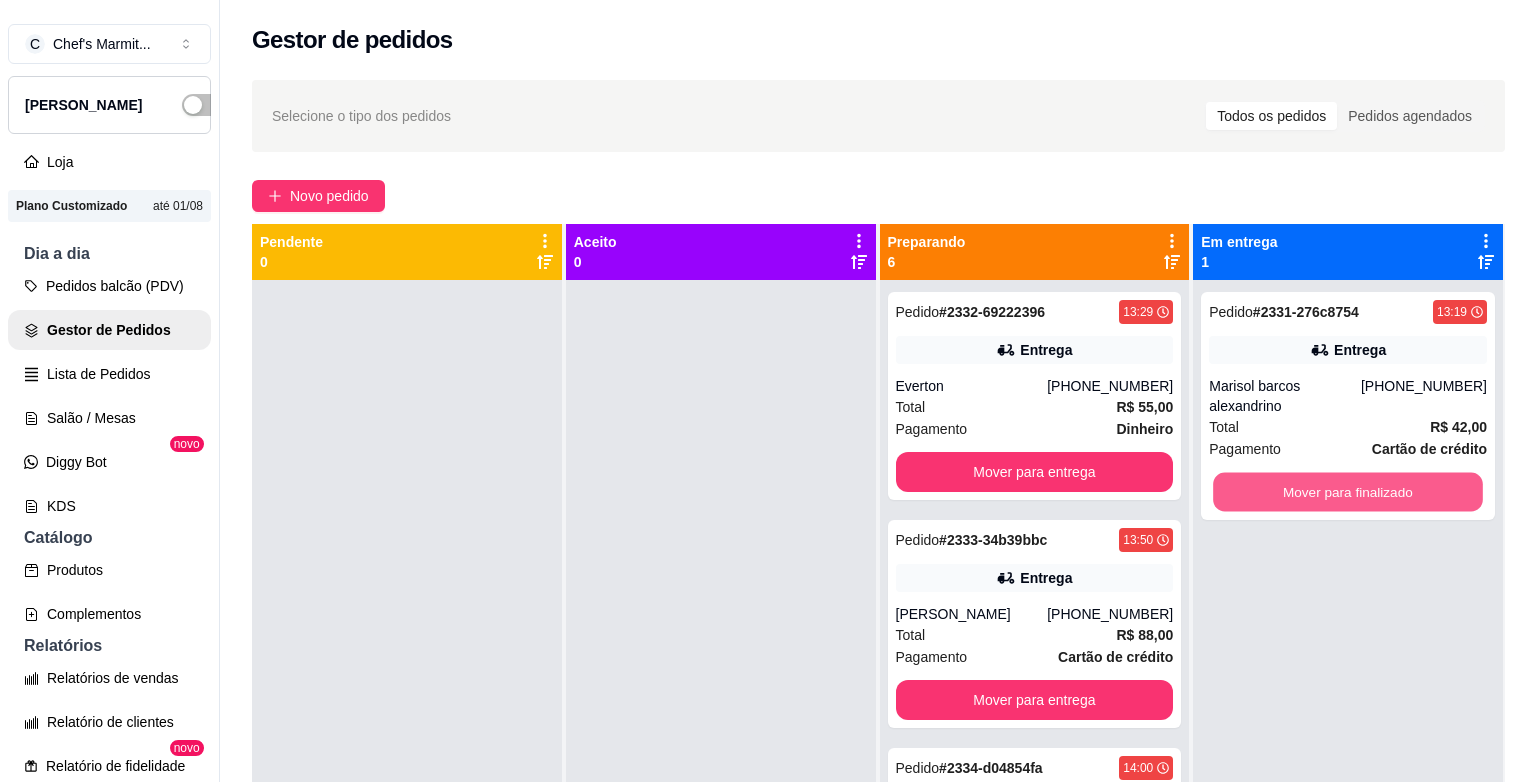 click on "Mover para finalizado" at bounding box center [1347, 492] 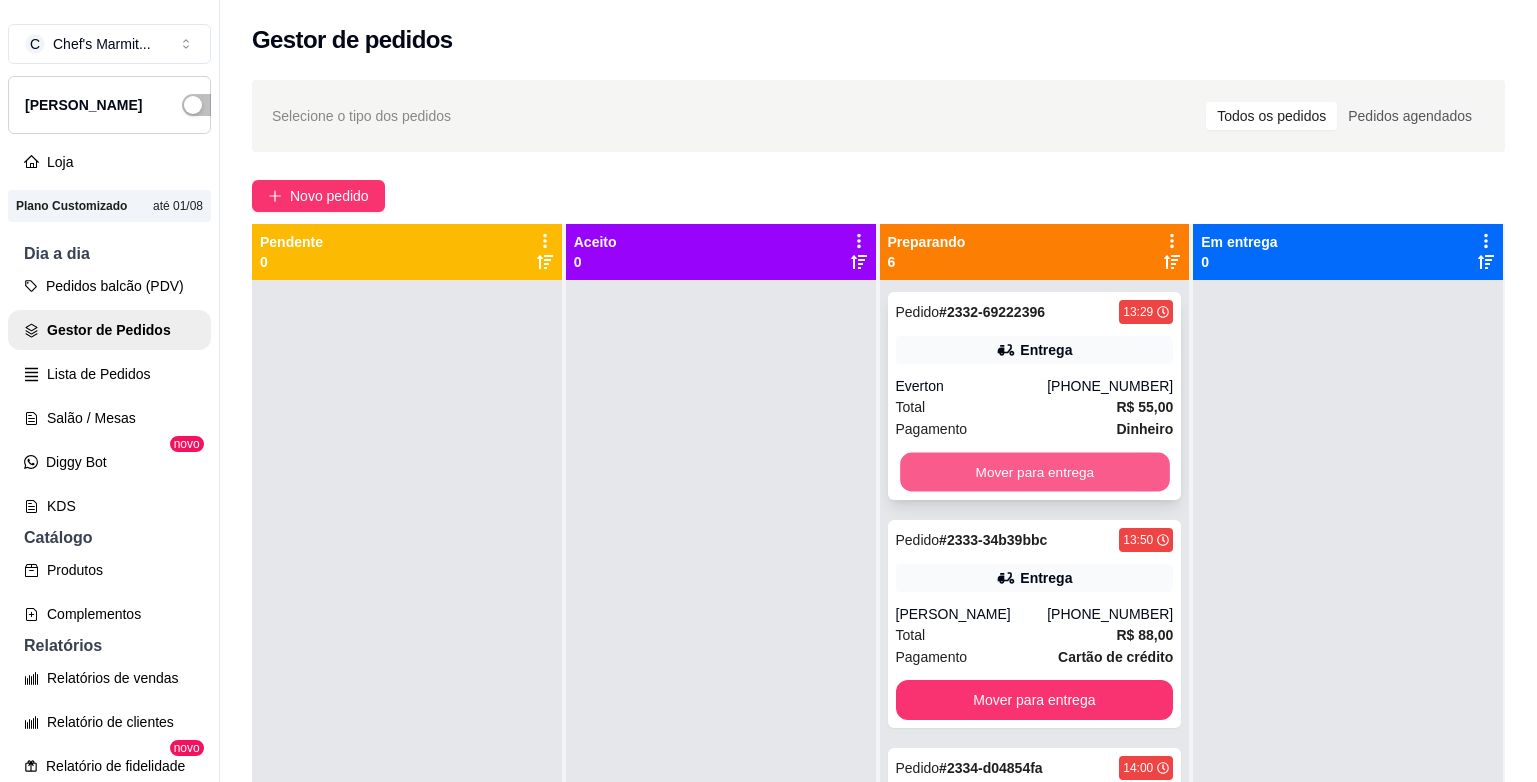 click on "Mover para entrega" at bounding box center [1034, 472] 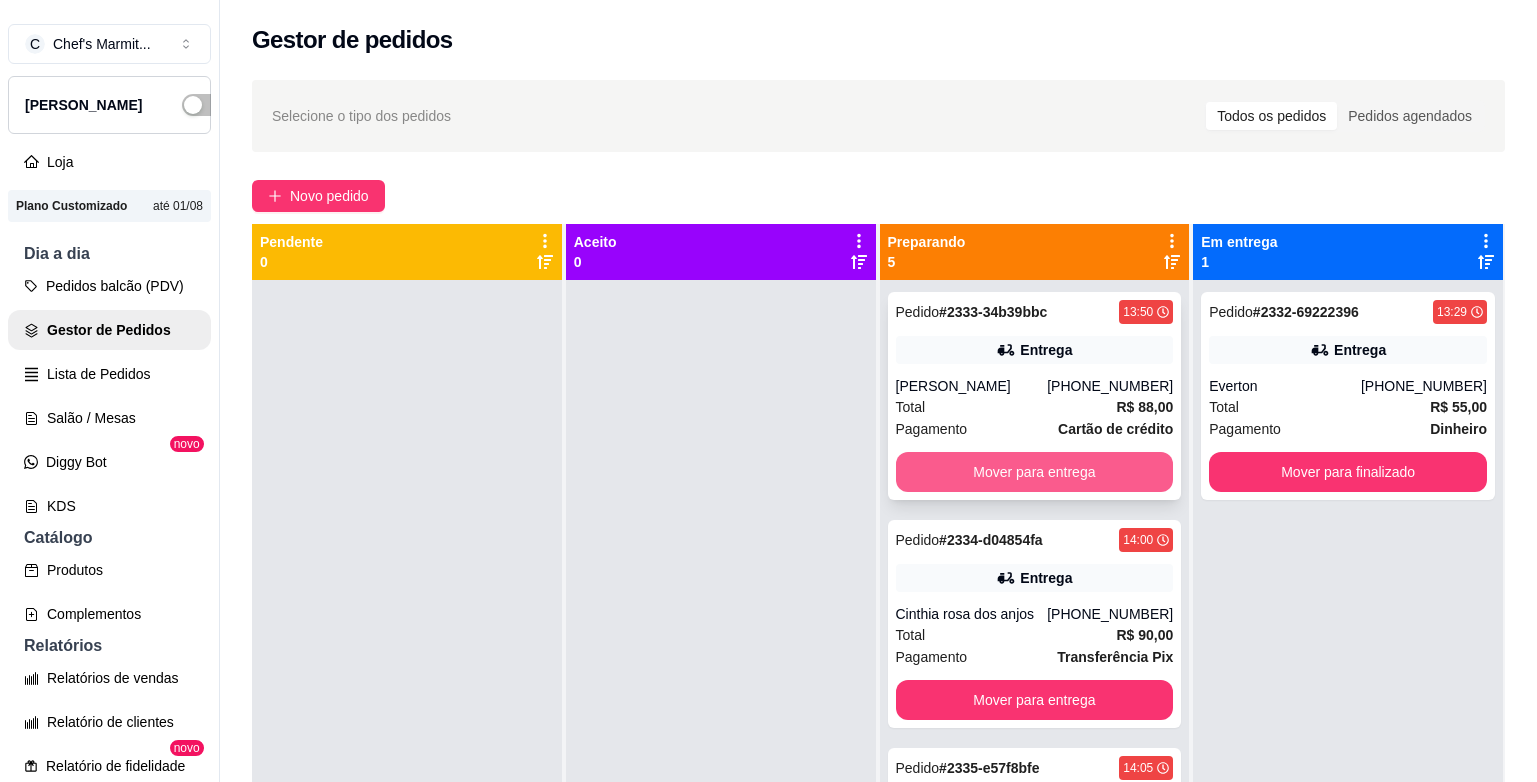 click on "Mover para entrega" at bounding box center (1035, 472) 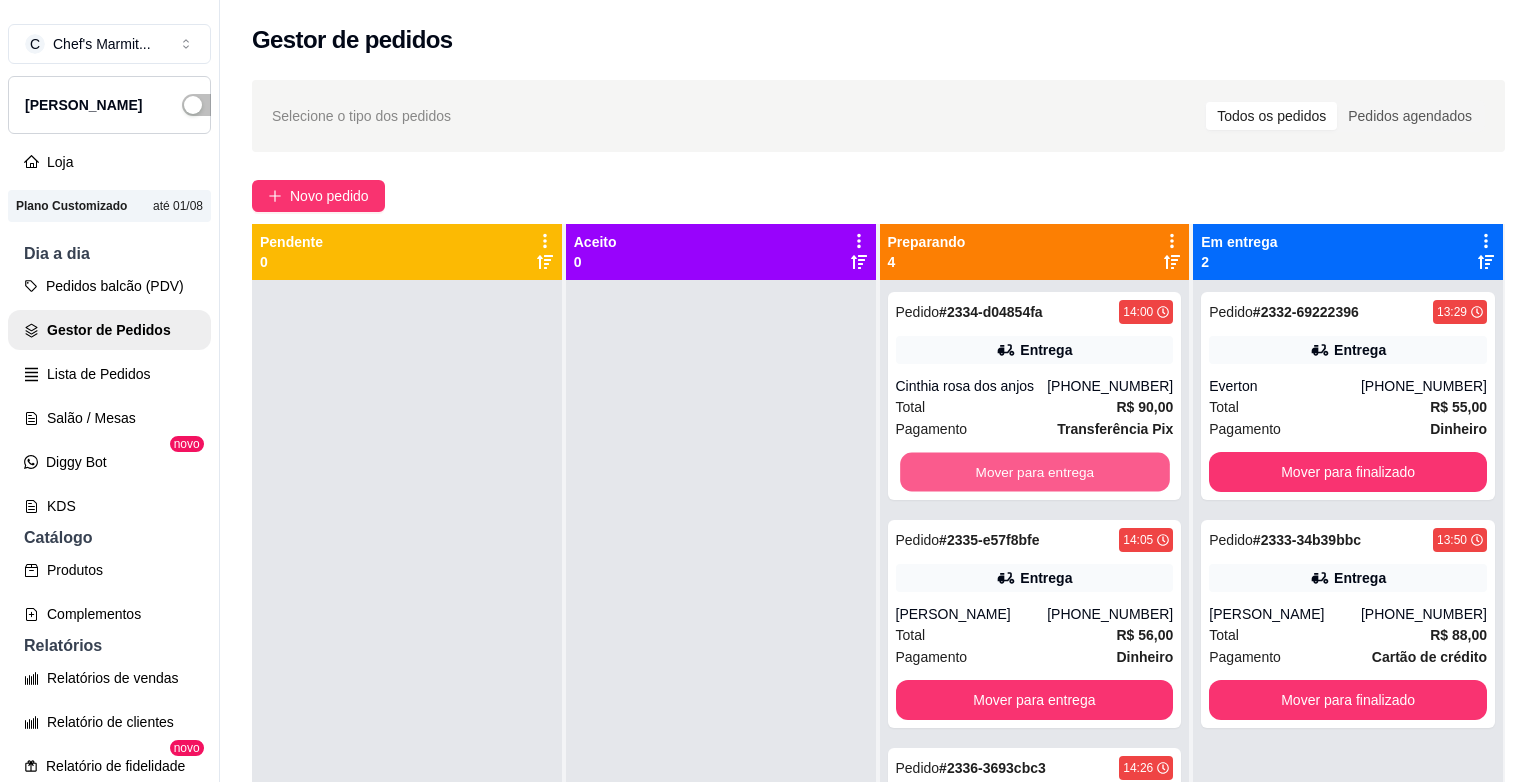 click on "Mover para entrega" at bounding box center [1034, 472] 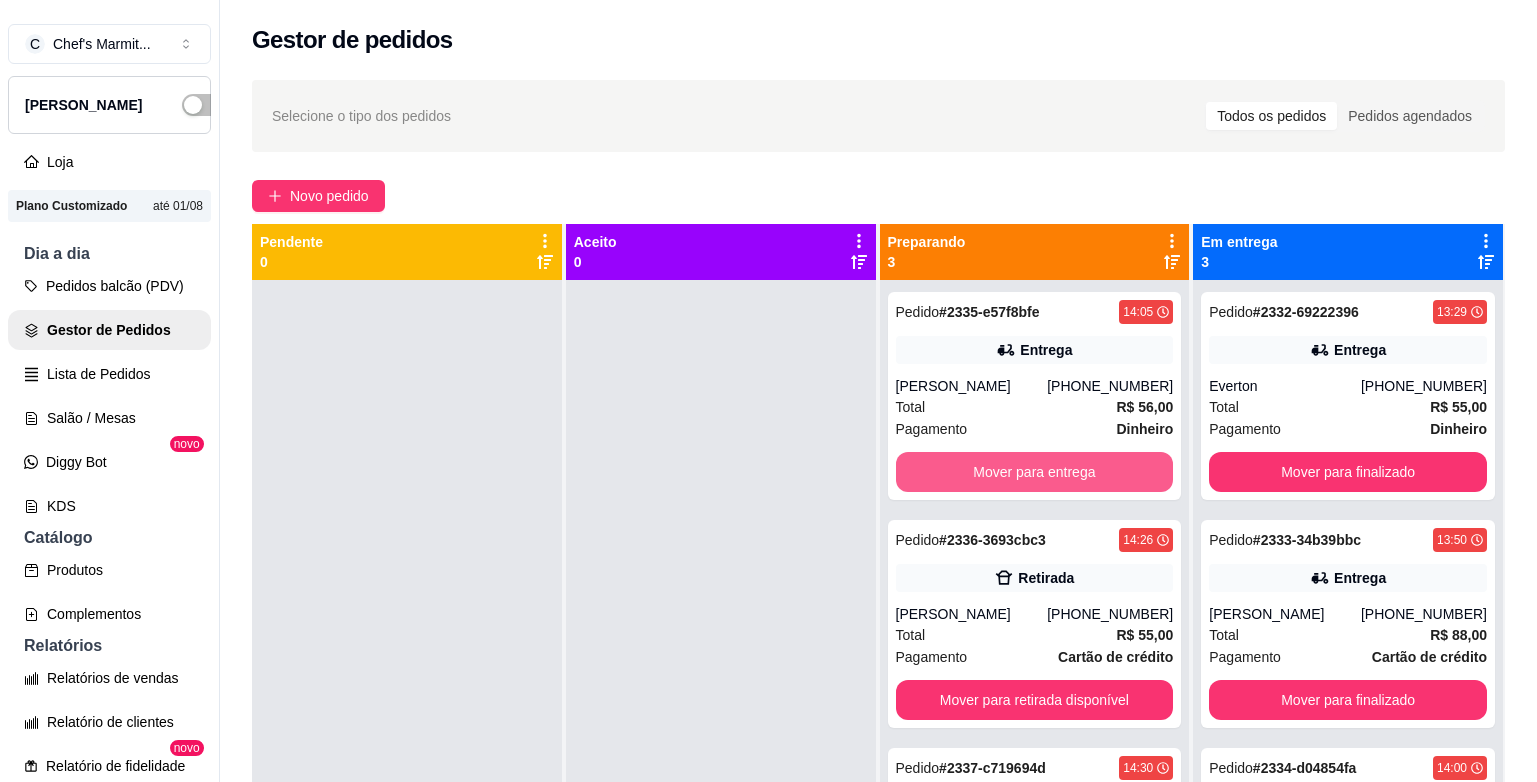 click on "Mover para entrega" at bounding box center [1035, 472] 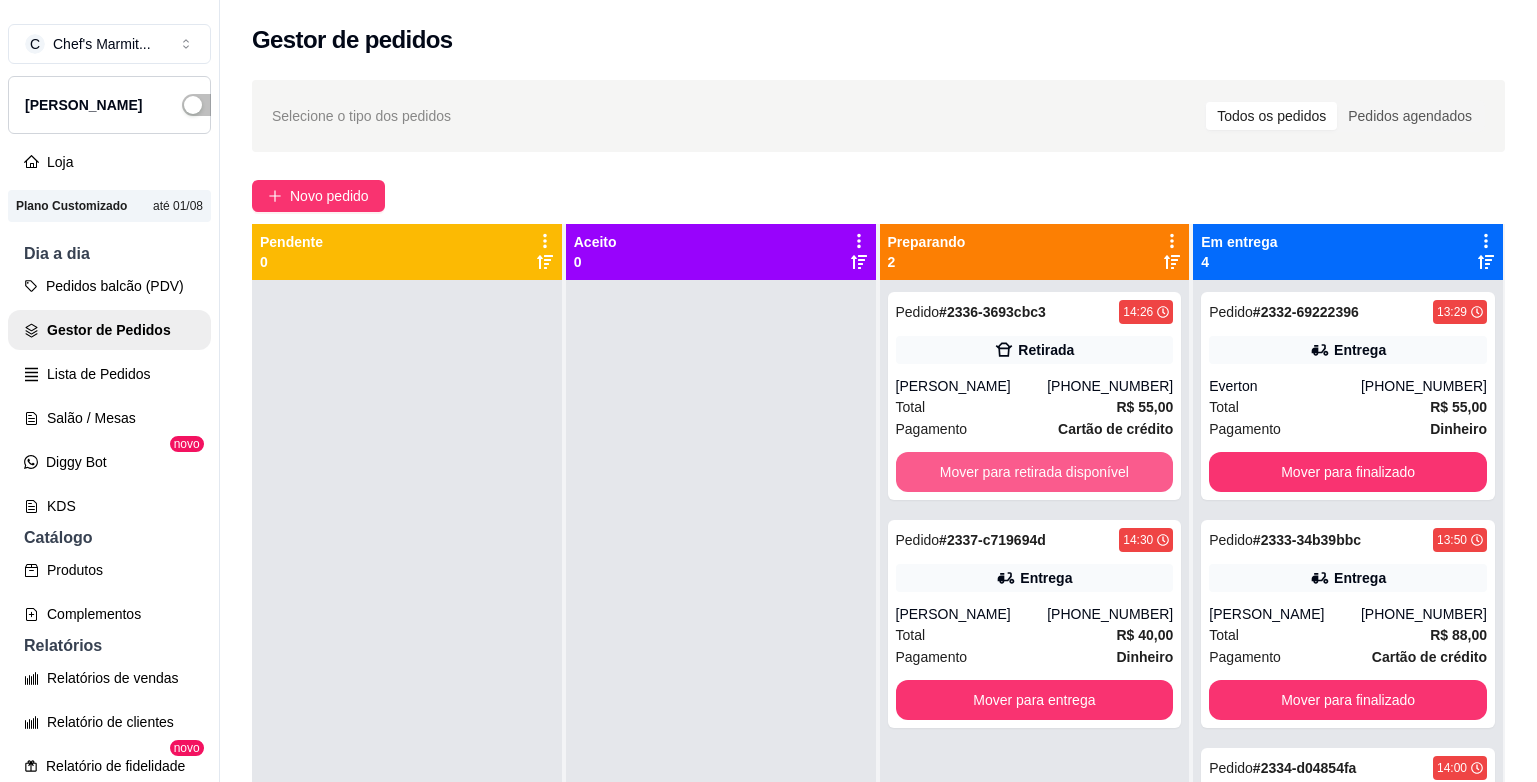 click on "Mover para retirada disponível" at bounding box center [1035, 472] 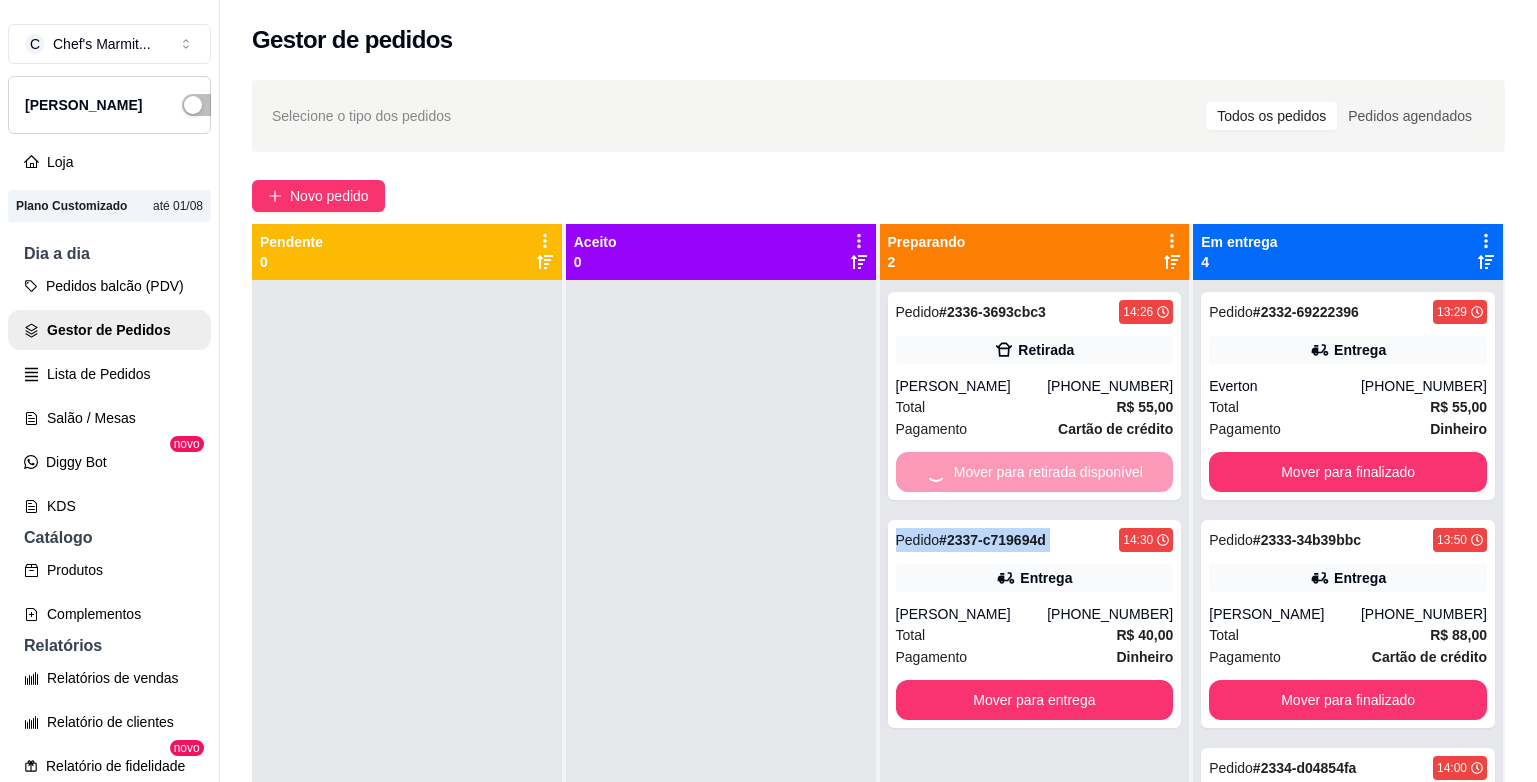 click on "Mover para retirada disponível" at bounding box center [1035, 472] 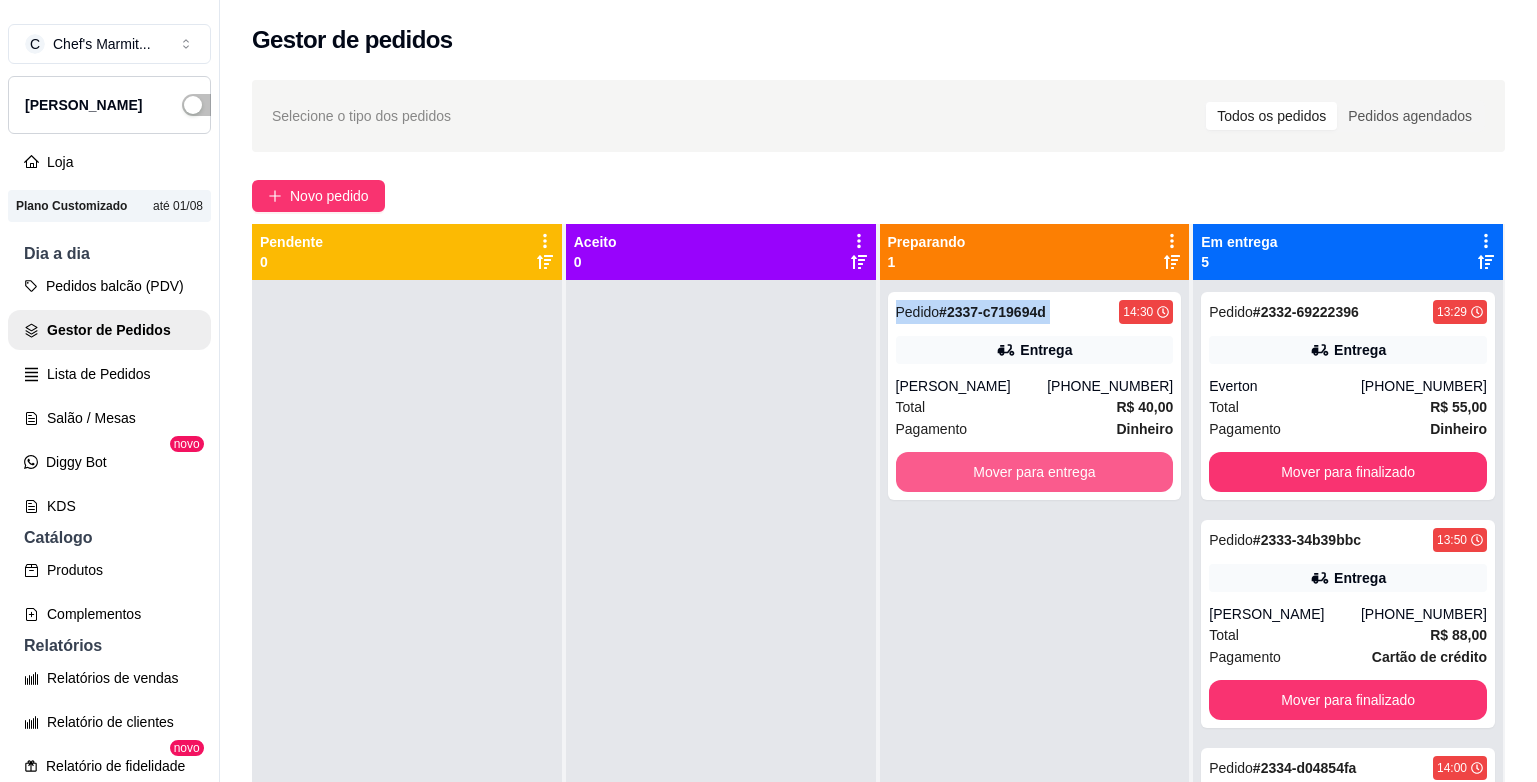 click on "Mover para entrega" at bounding box center [1035, 472] 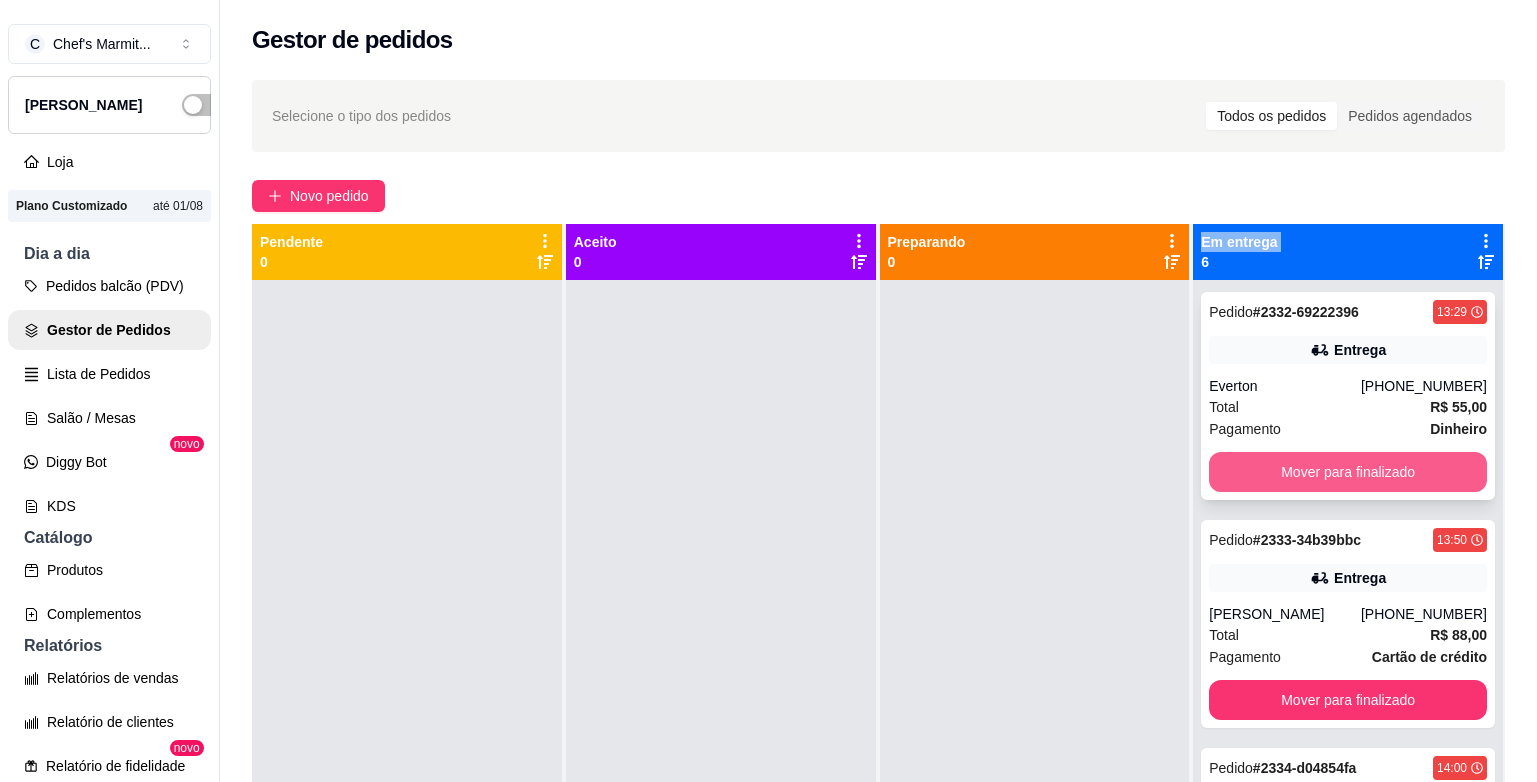 click on "Mover para finalizado" at bounding box center [1348, 472] 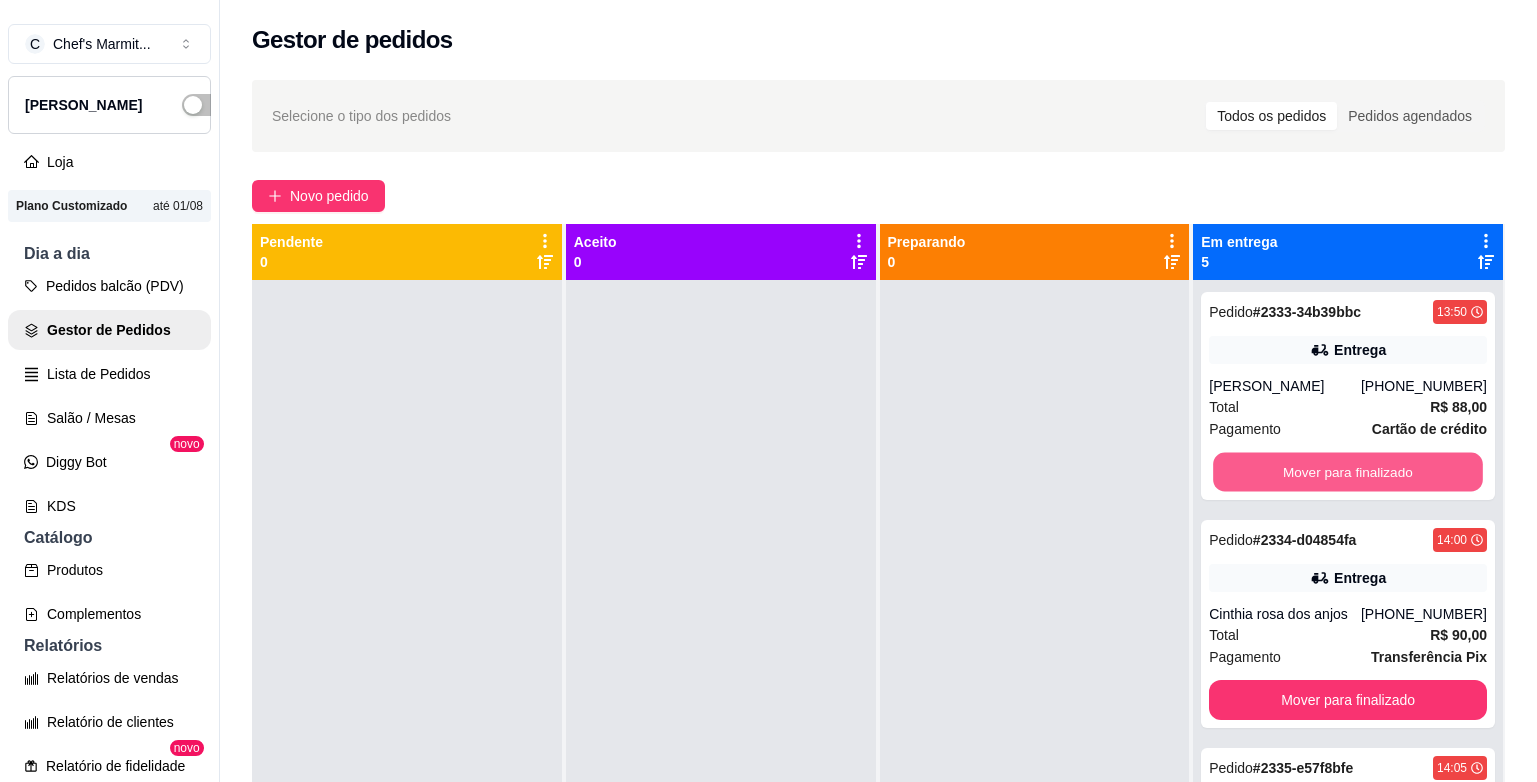 click on "Mover para finalizado" at bounding box center (1347, 472) 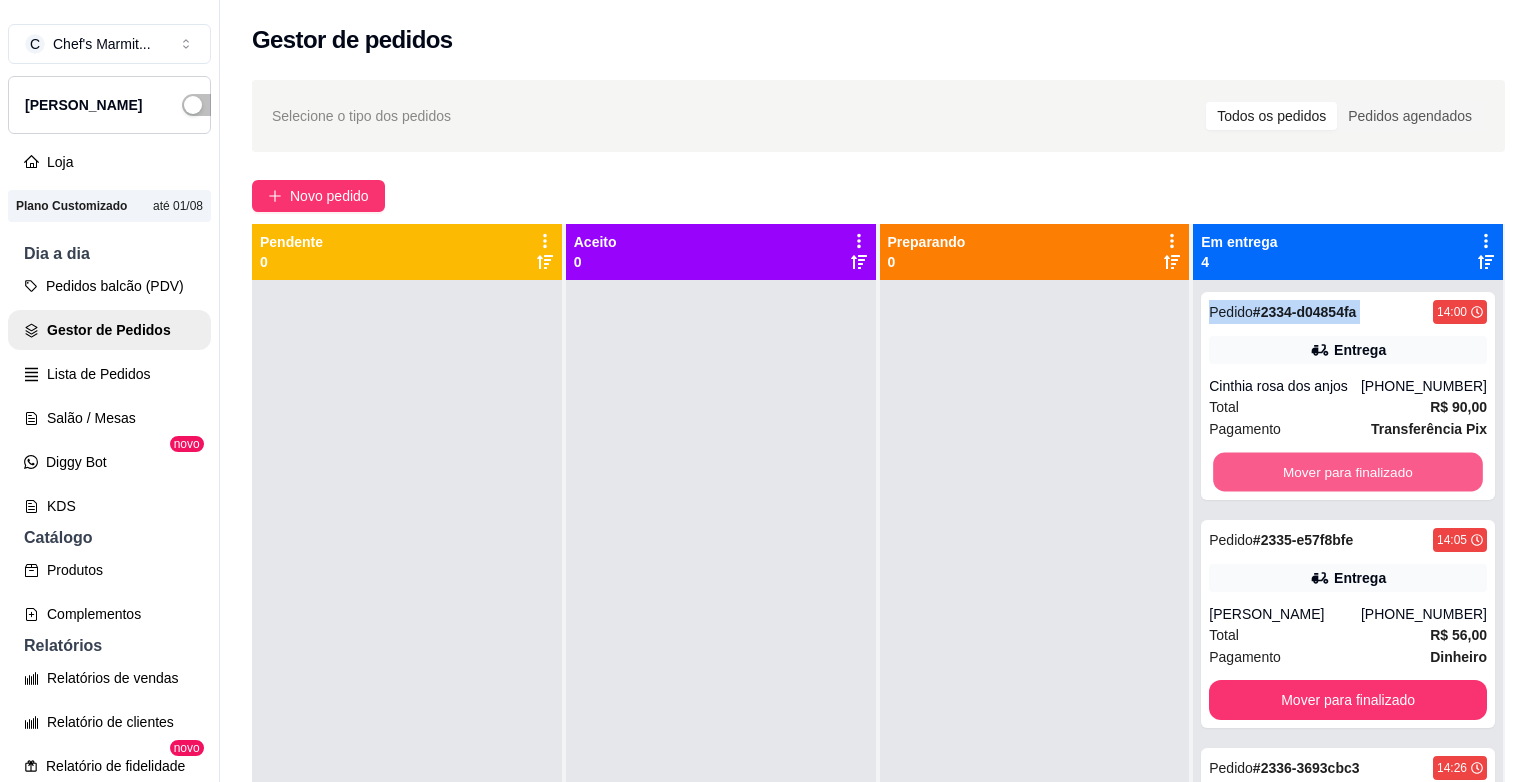 click on "Mover para finalizado" at bounding box center (1347, 472) 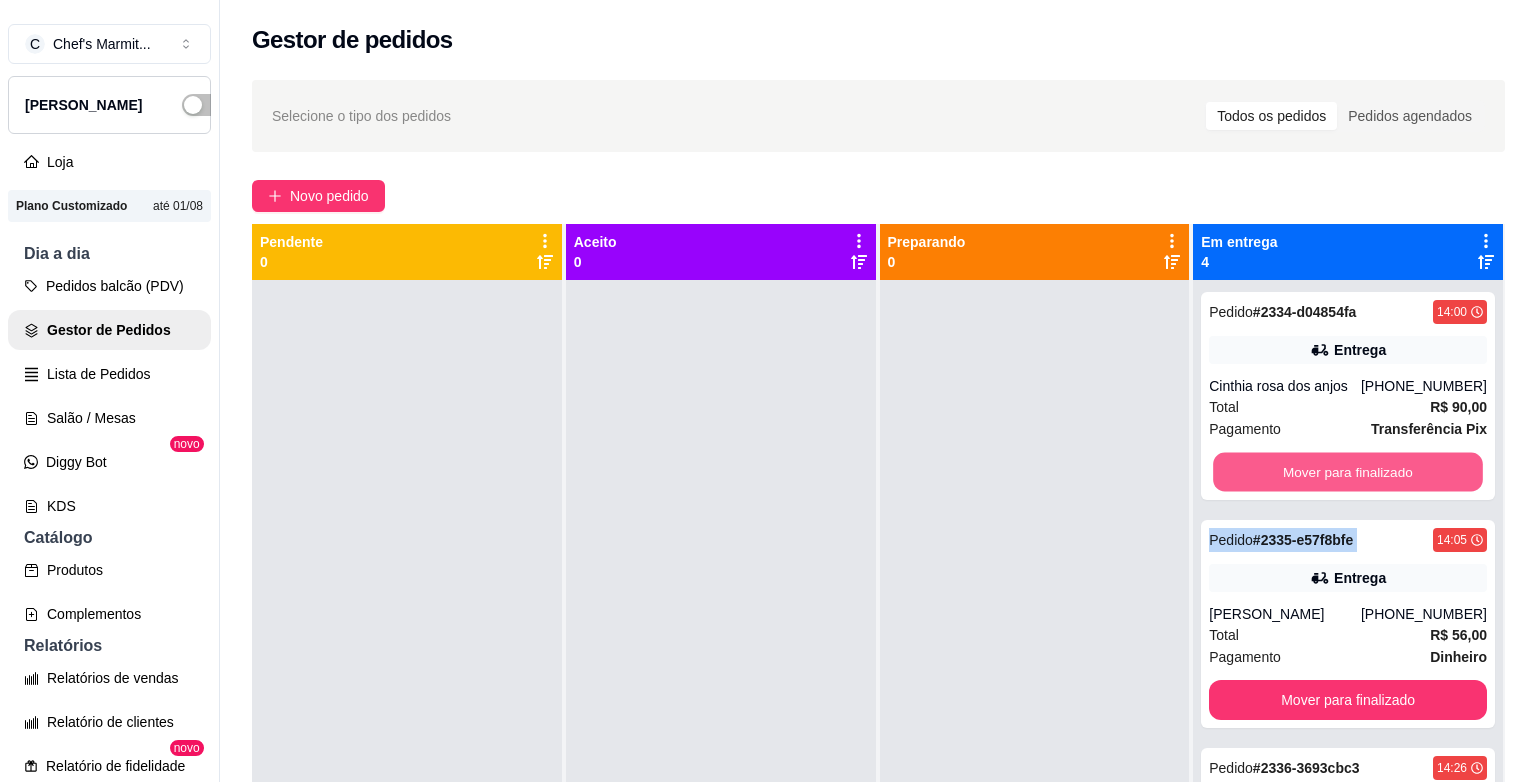 click on "Mover para finalizado" at bounding box center [1348, 472] 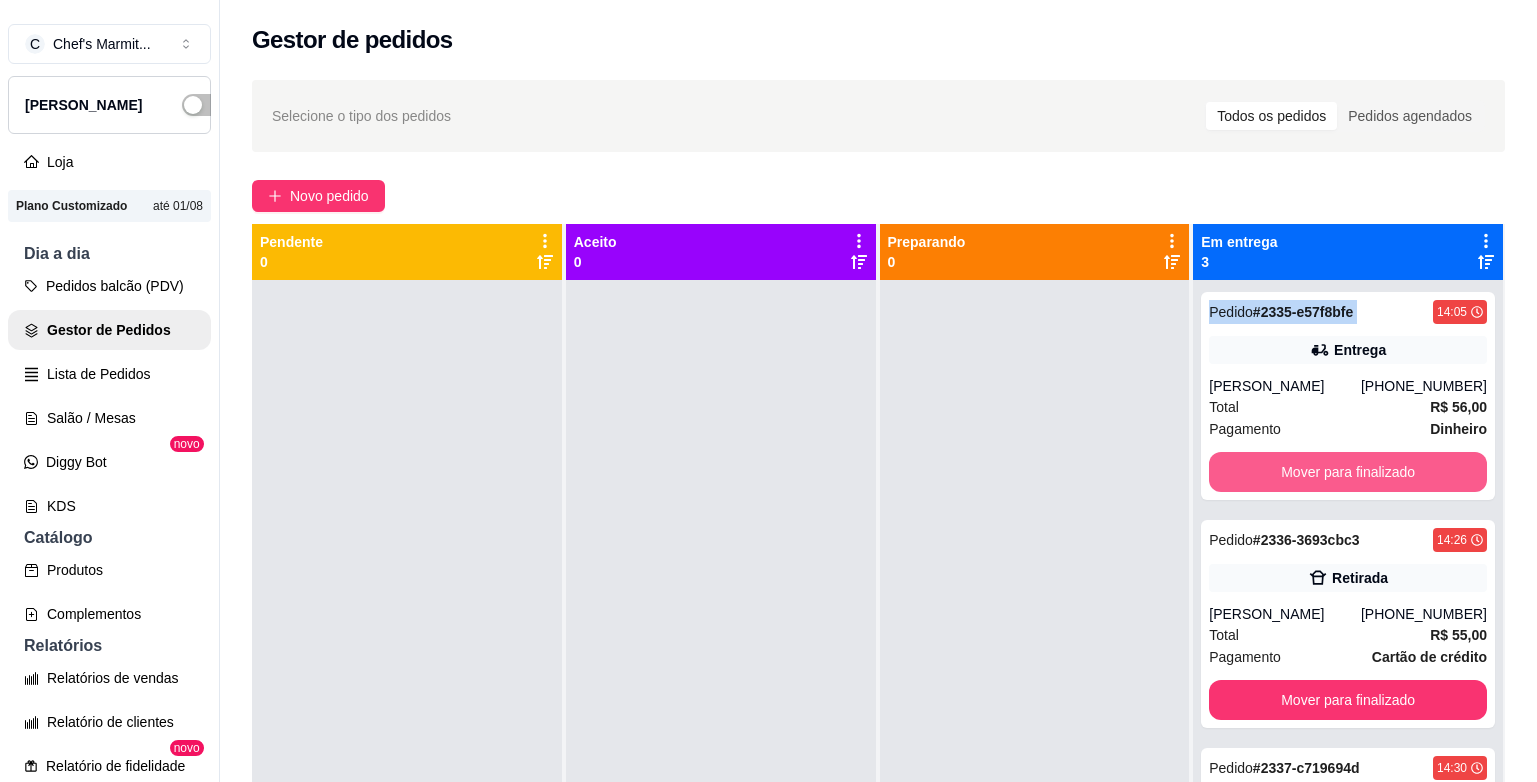 click on "Mover para finalizado" at bounding box center (1348, 472) 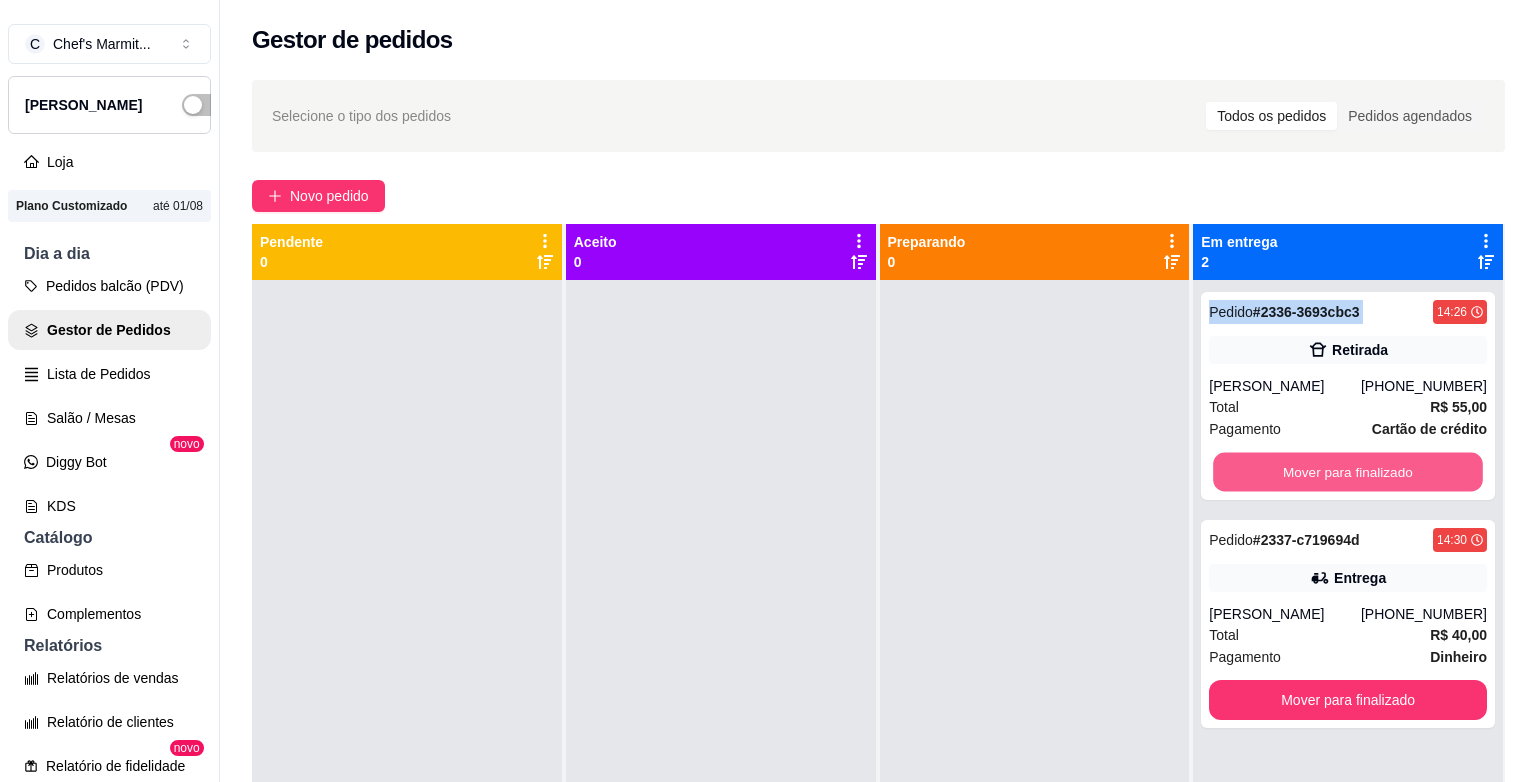 click on "Mover para finalizado" at bounding box center [1347, 472] 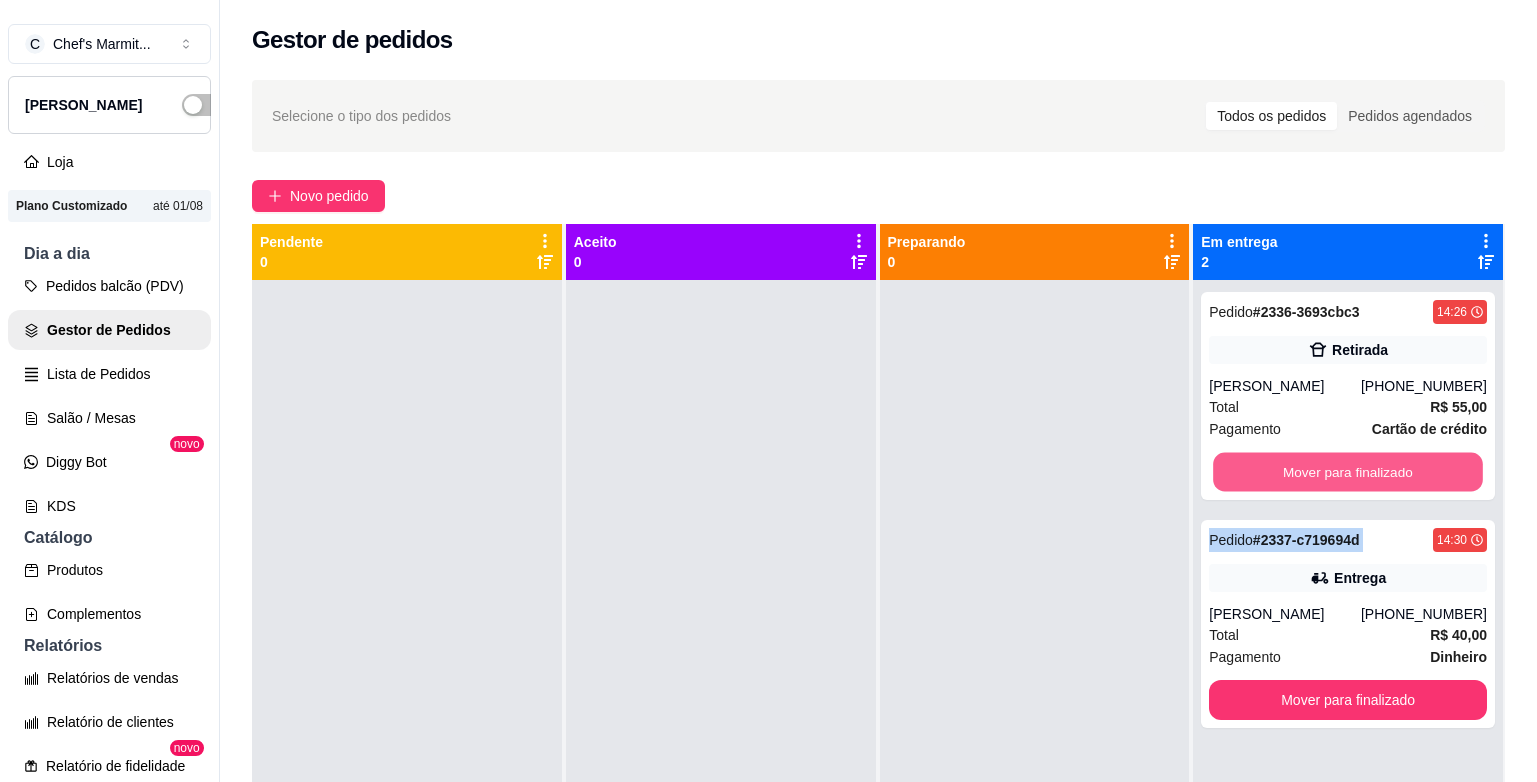 click on "Mover para finalizado" at bounding box center [1348, 472] 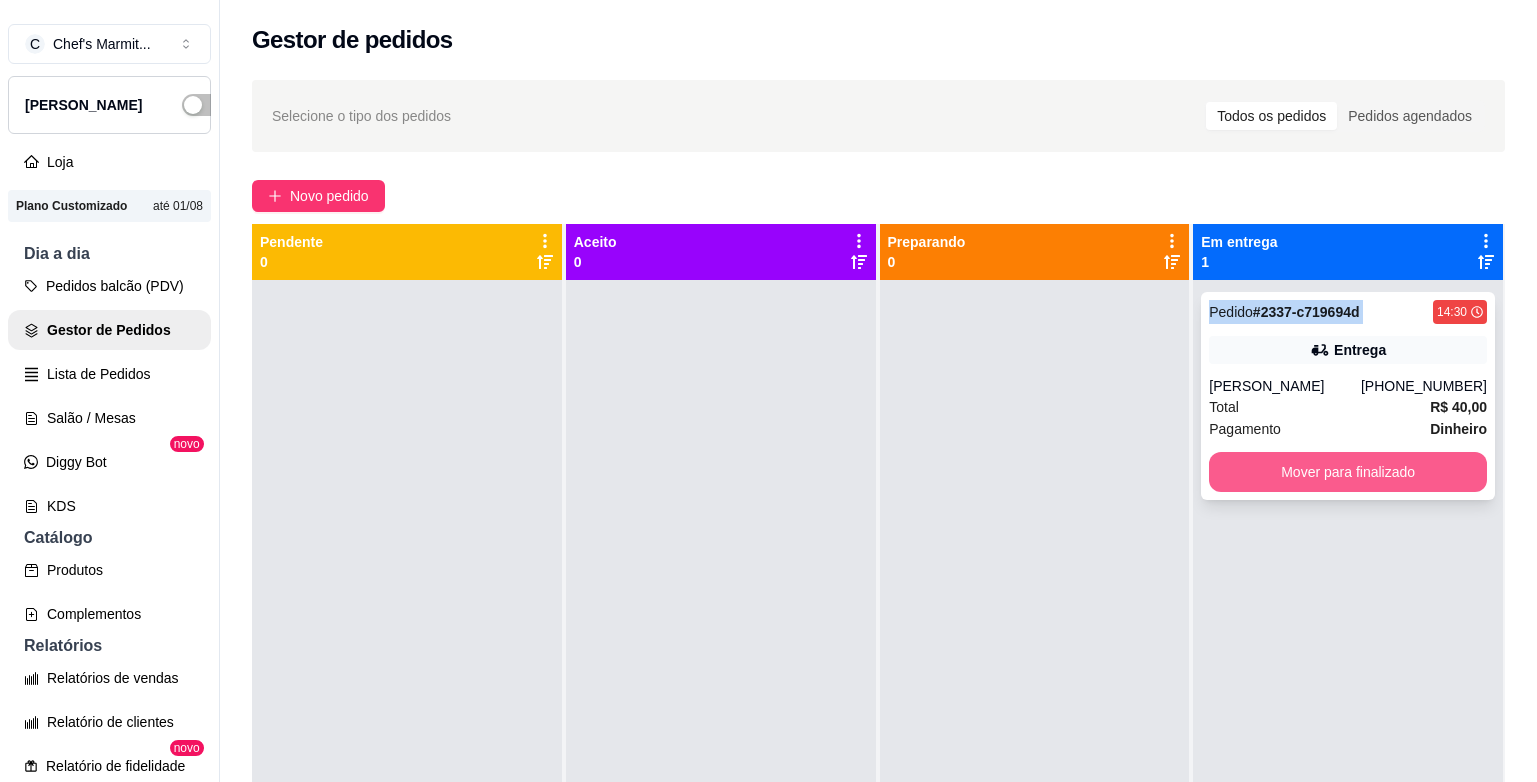 click on "Mover para finalizado" at bounding box center (1348, 472) 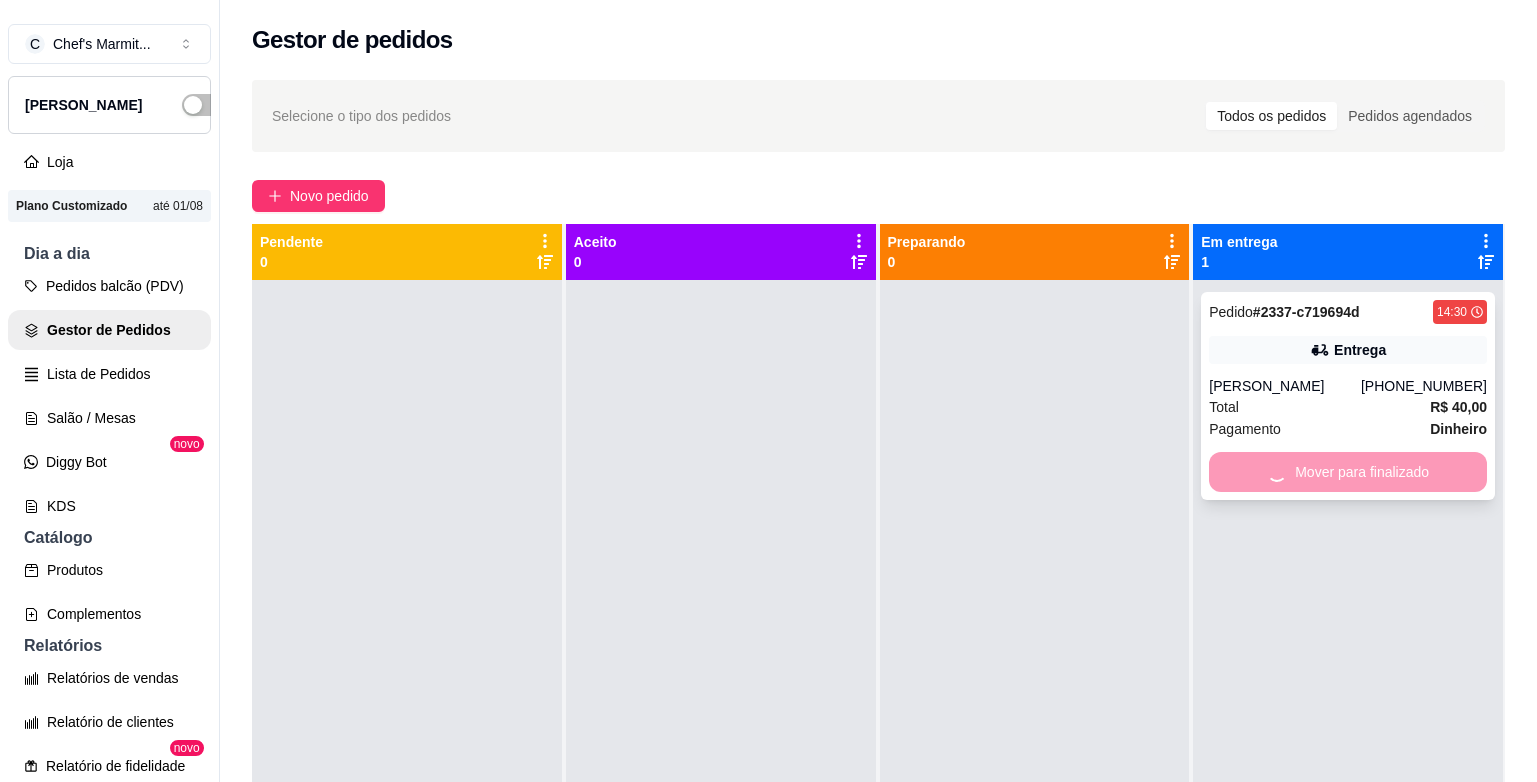click on "Mover para finalizado" at bounding box center [1348, 472] 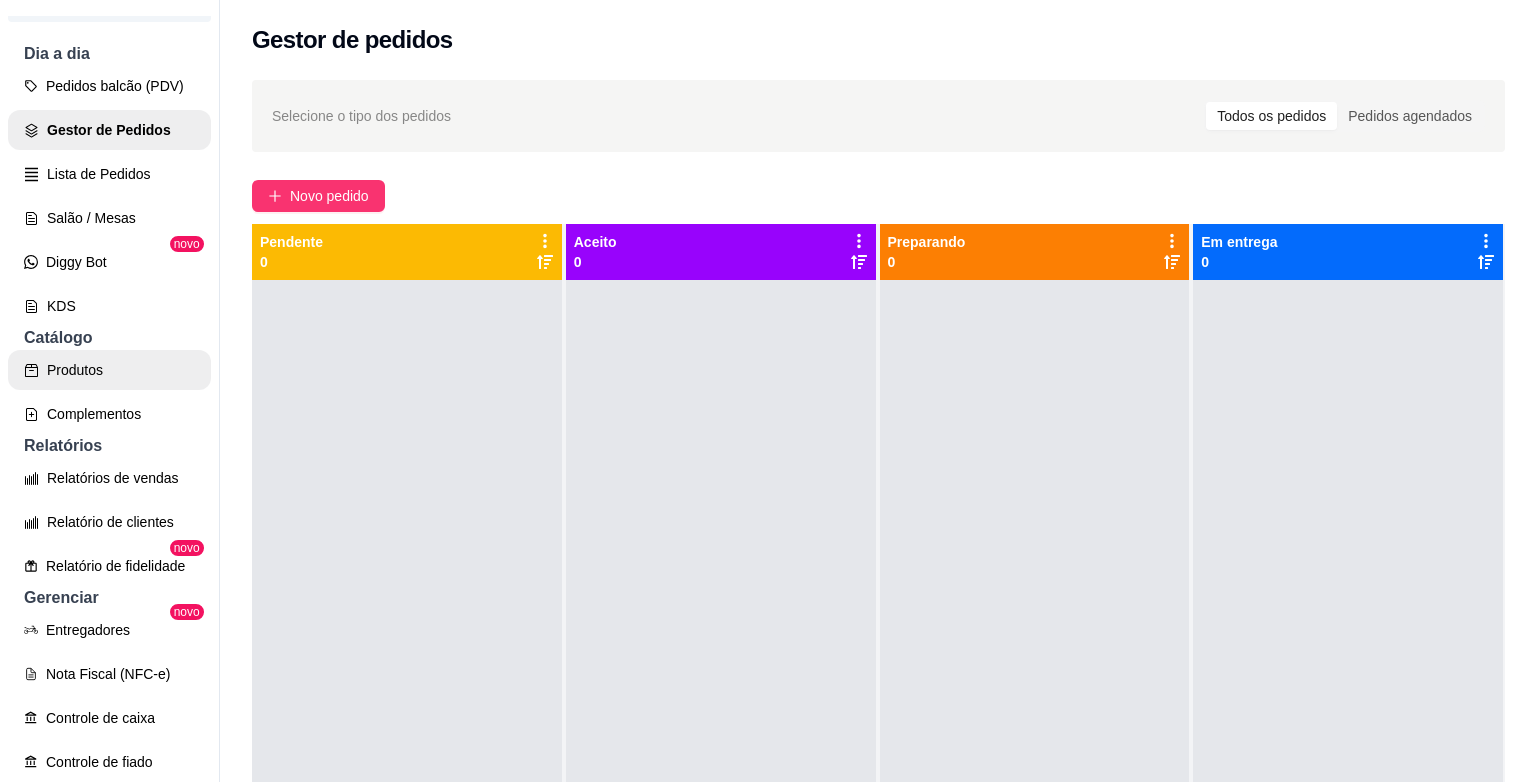 scroll, scrollTop: 300, scrollLeft: 0, axis: vertical 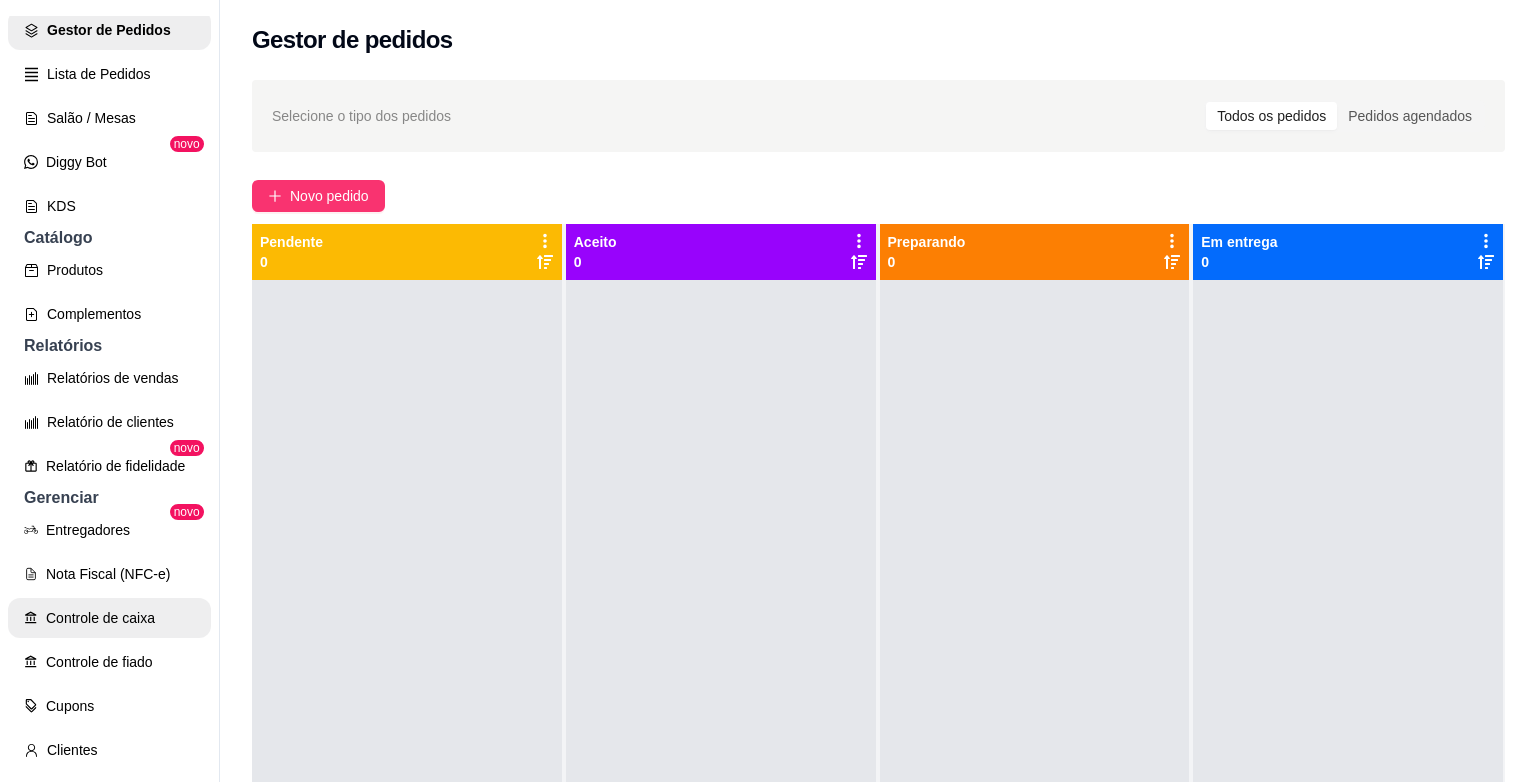 click on "Controle de caixa" at bounding box center [109, 618] 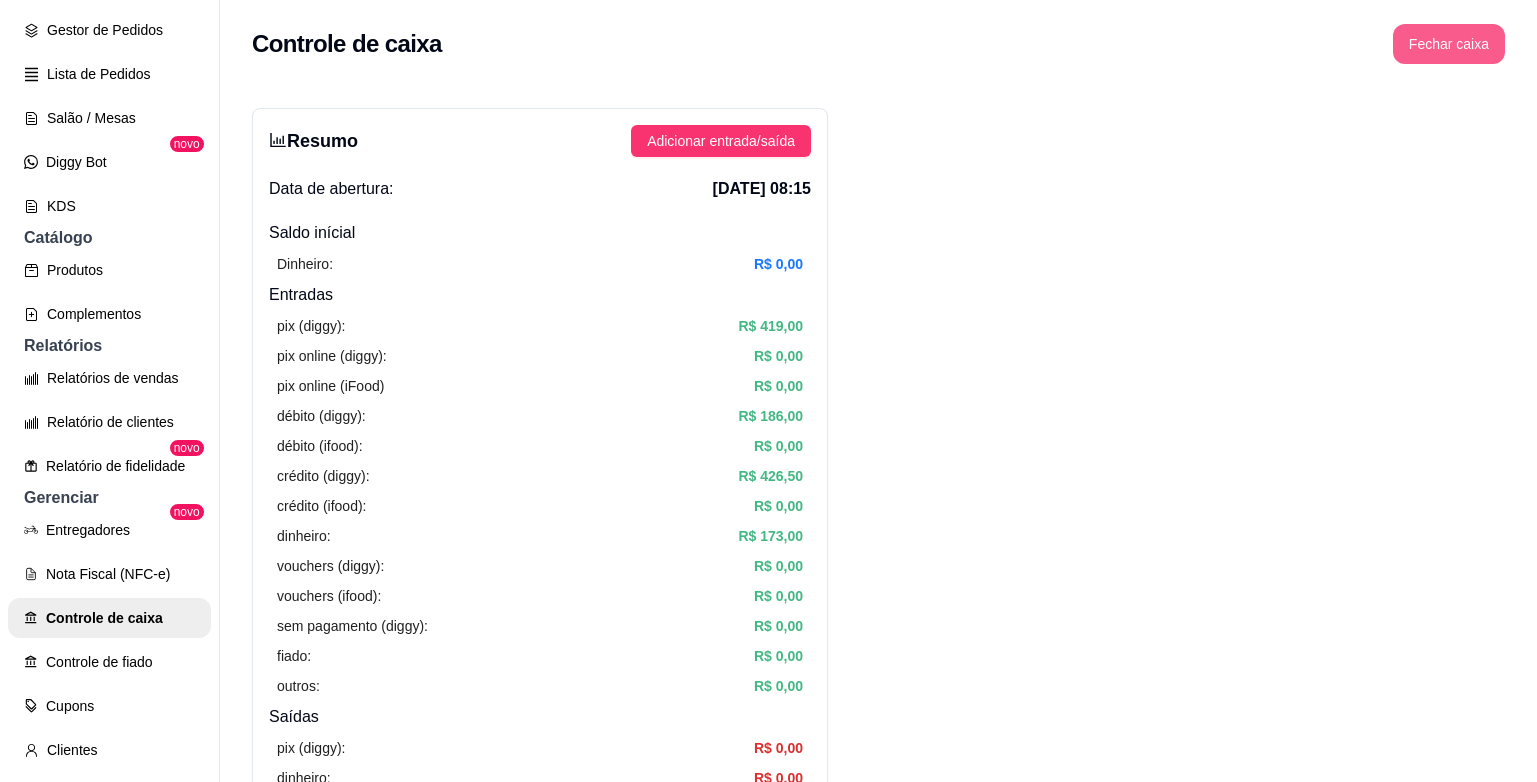 click on "Fechar caixa" at bounding box center [1449, 44] 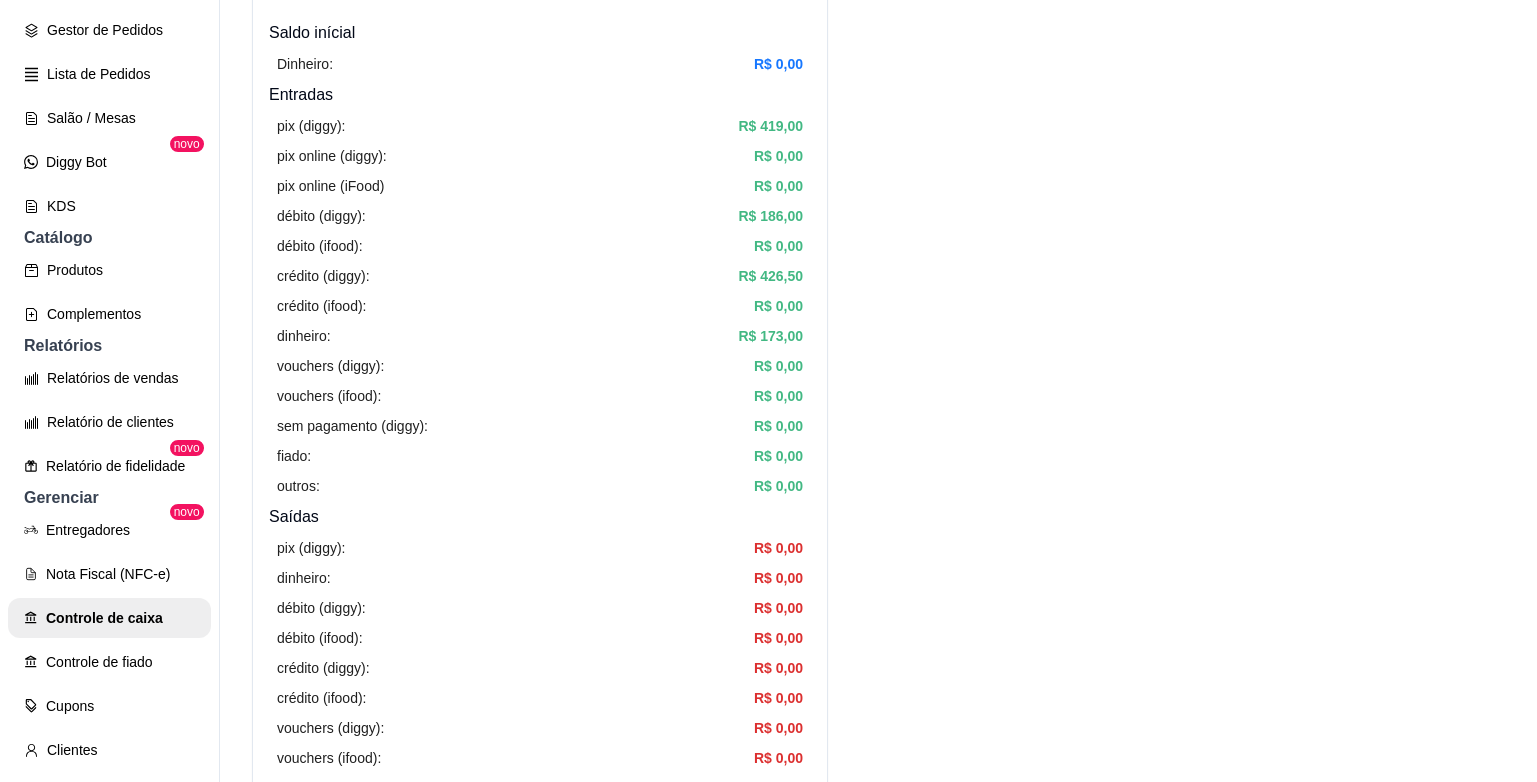 scroll, scrollTop: 0, scrollLeft: 0, axis: both 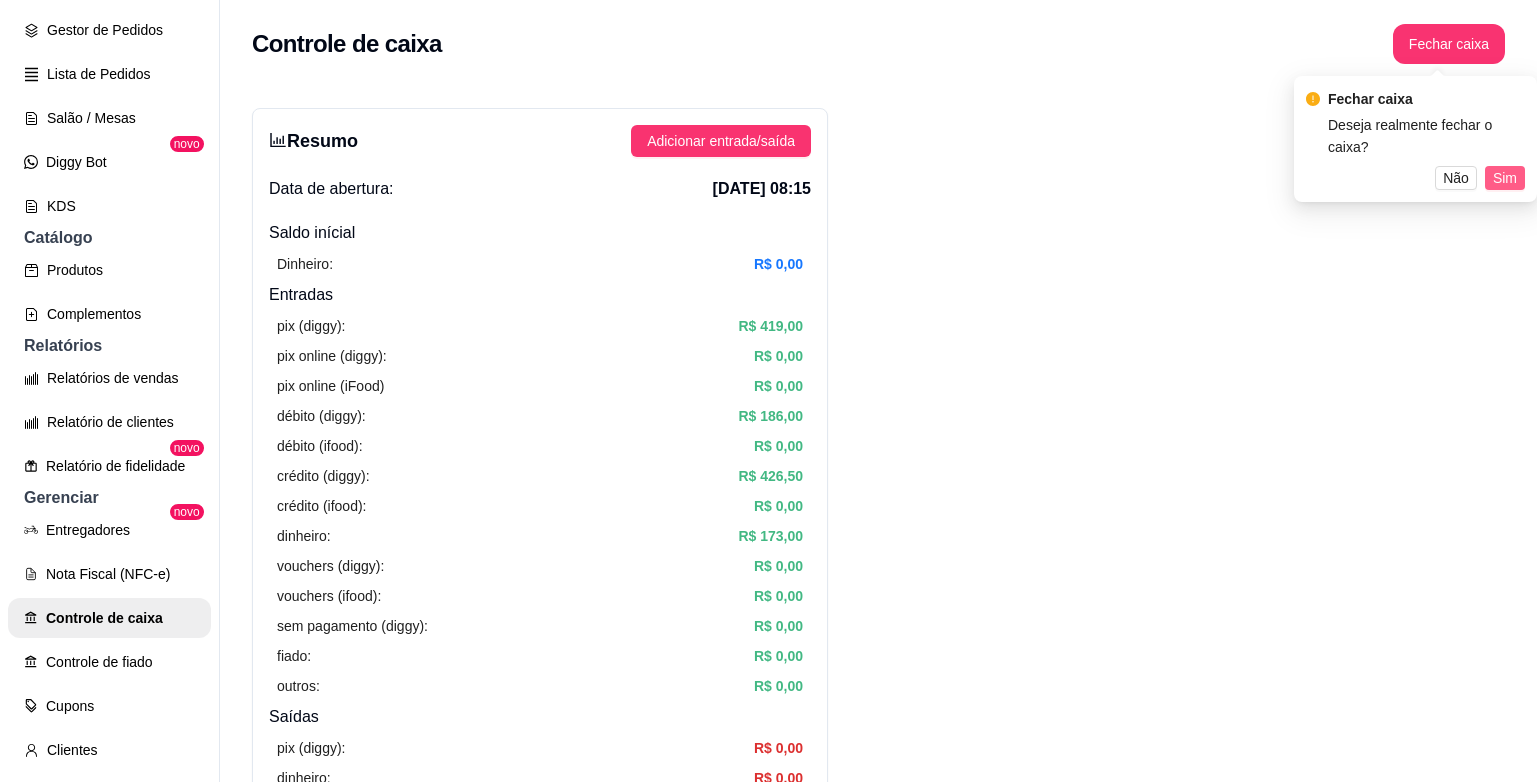 click on "Sim" at bounding box center (1505, 178) 